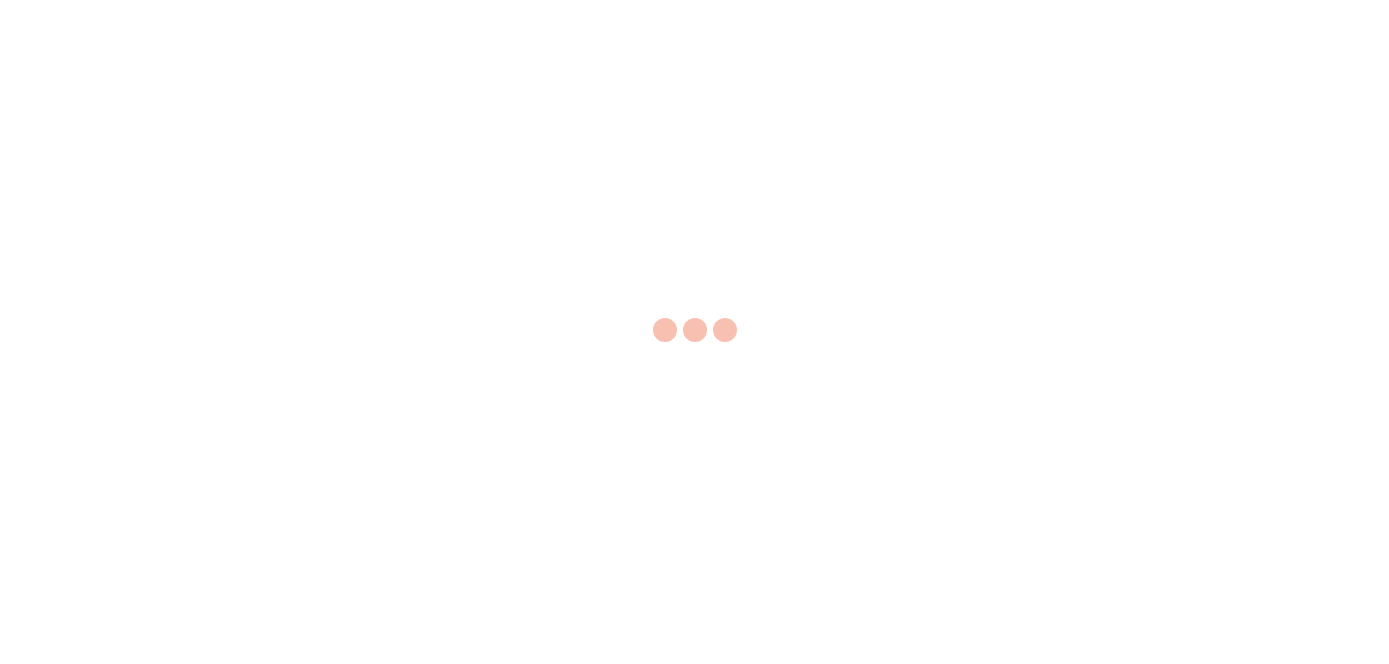 scroll, scrollTop: 0, scrollLeft: 0, axis: both 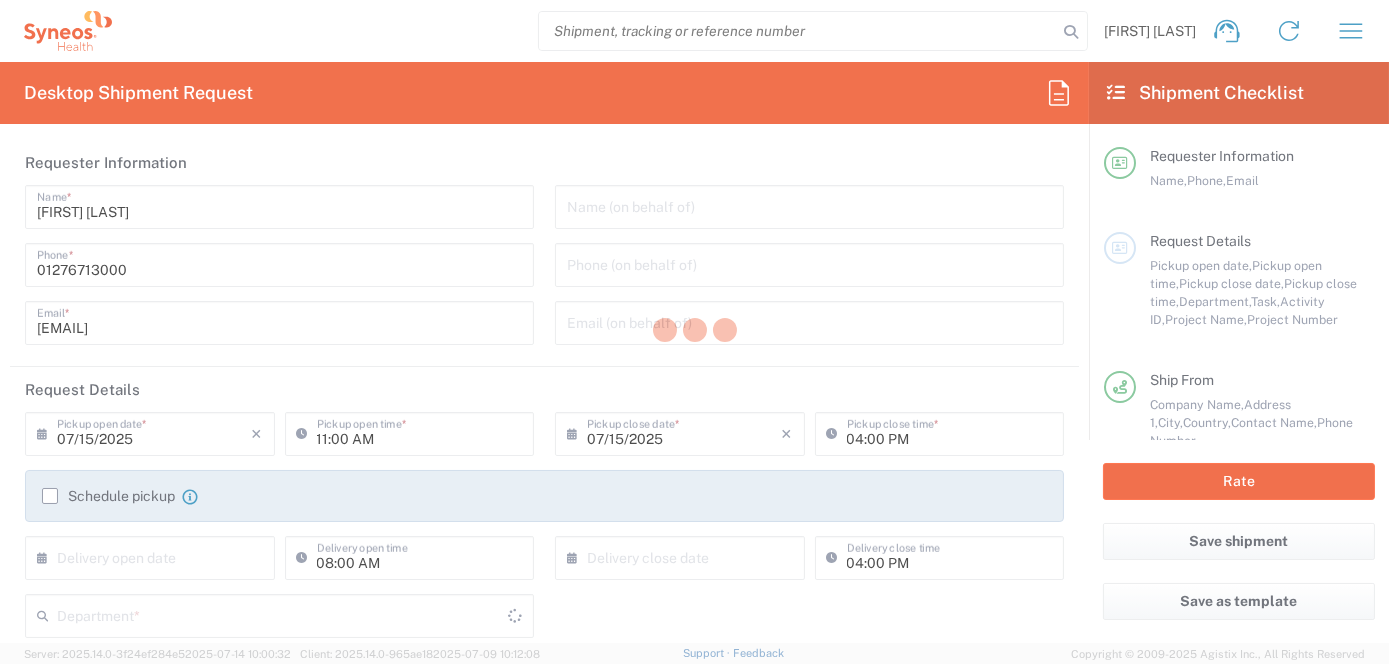 type on "England" 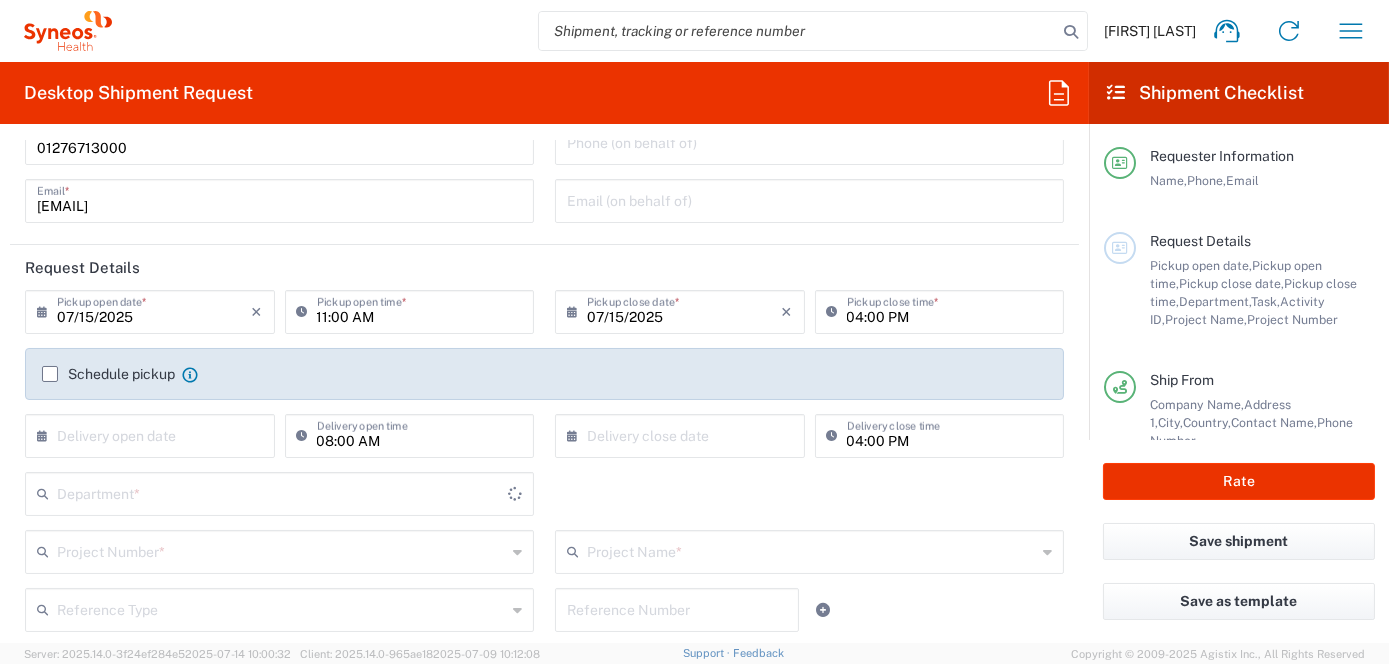type on "8200" 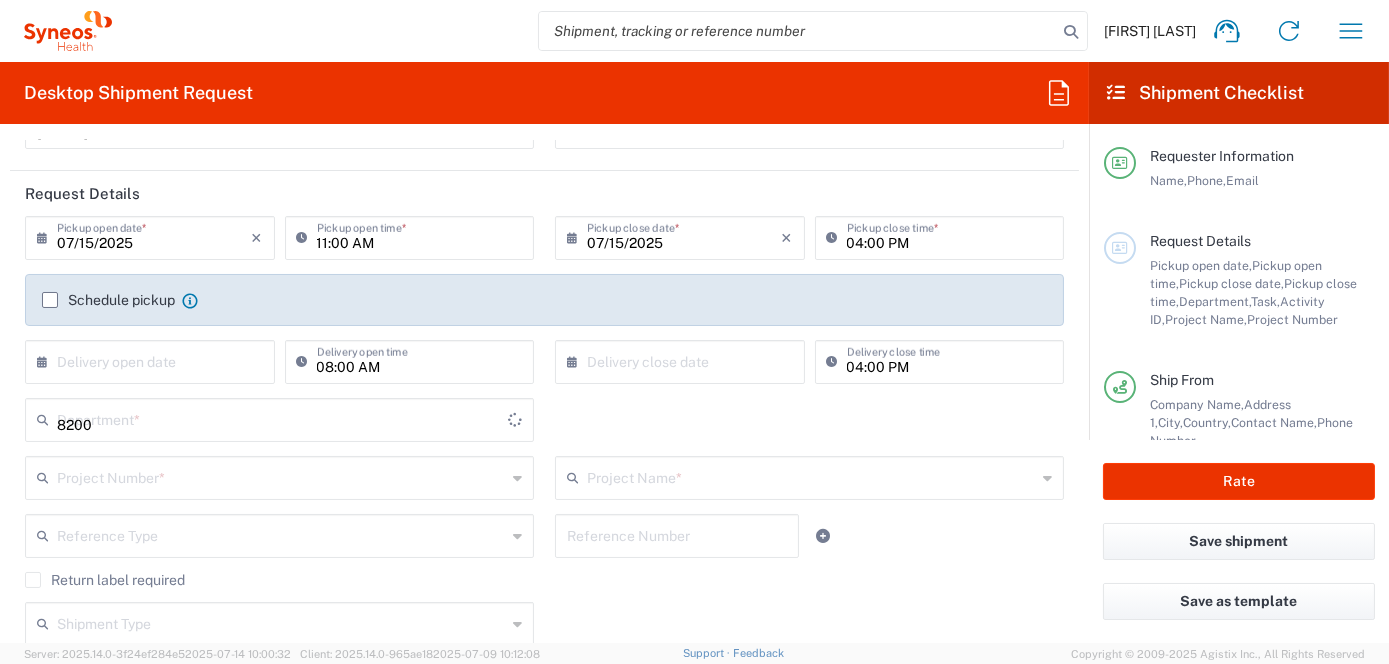 type on "Syneos Health UK Limited" 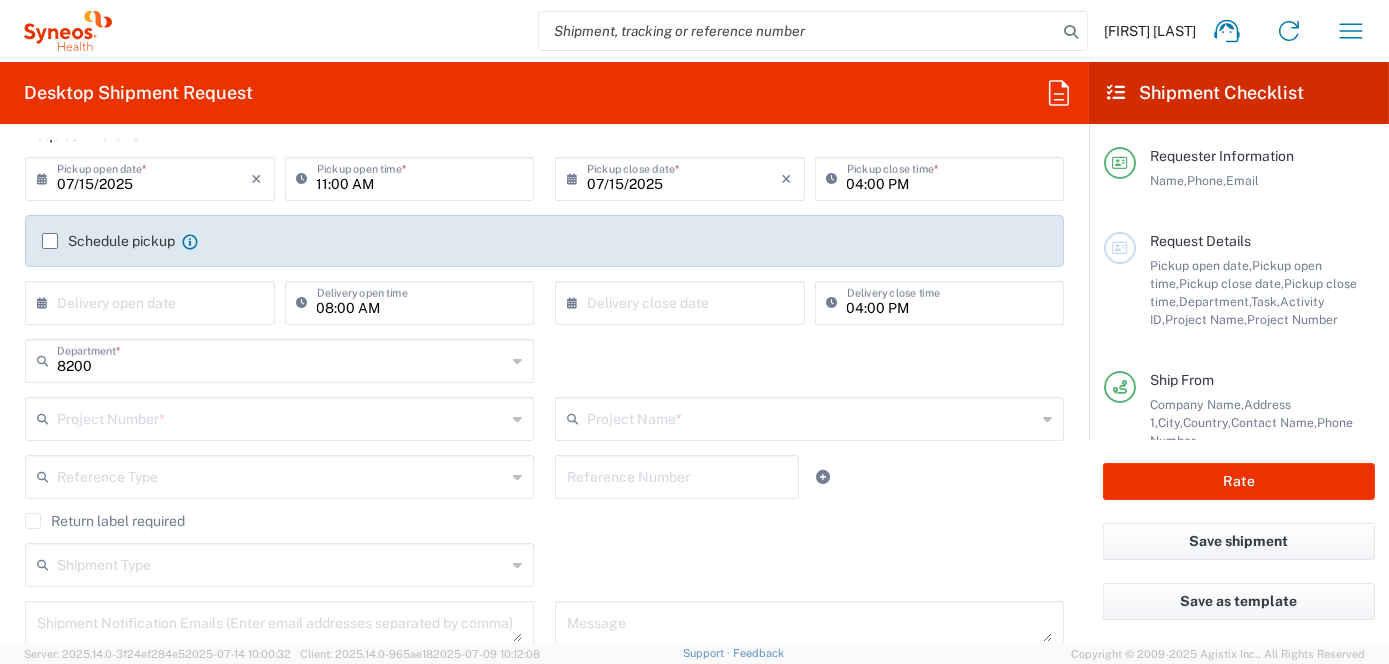 scroll, scrollTop: 300, scrollLeft: 0, axis: vertical 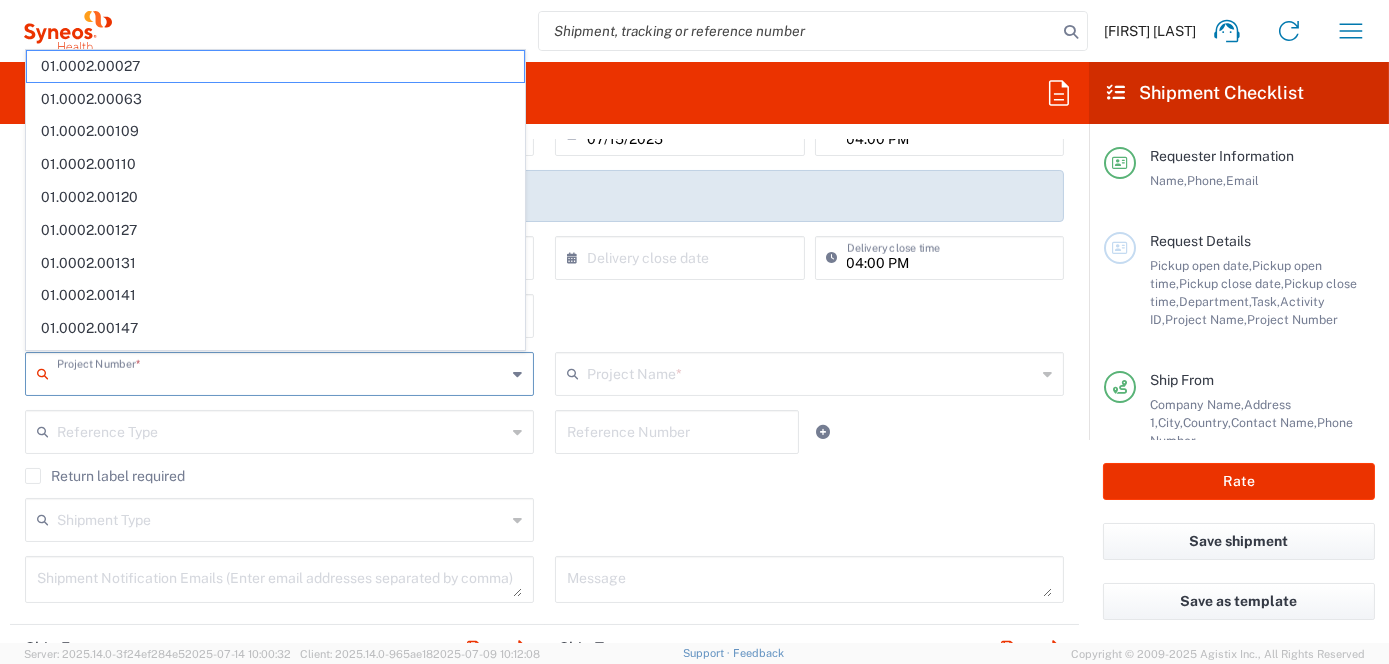 click at bounding box center [281, 372] 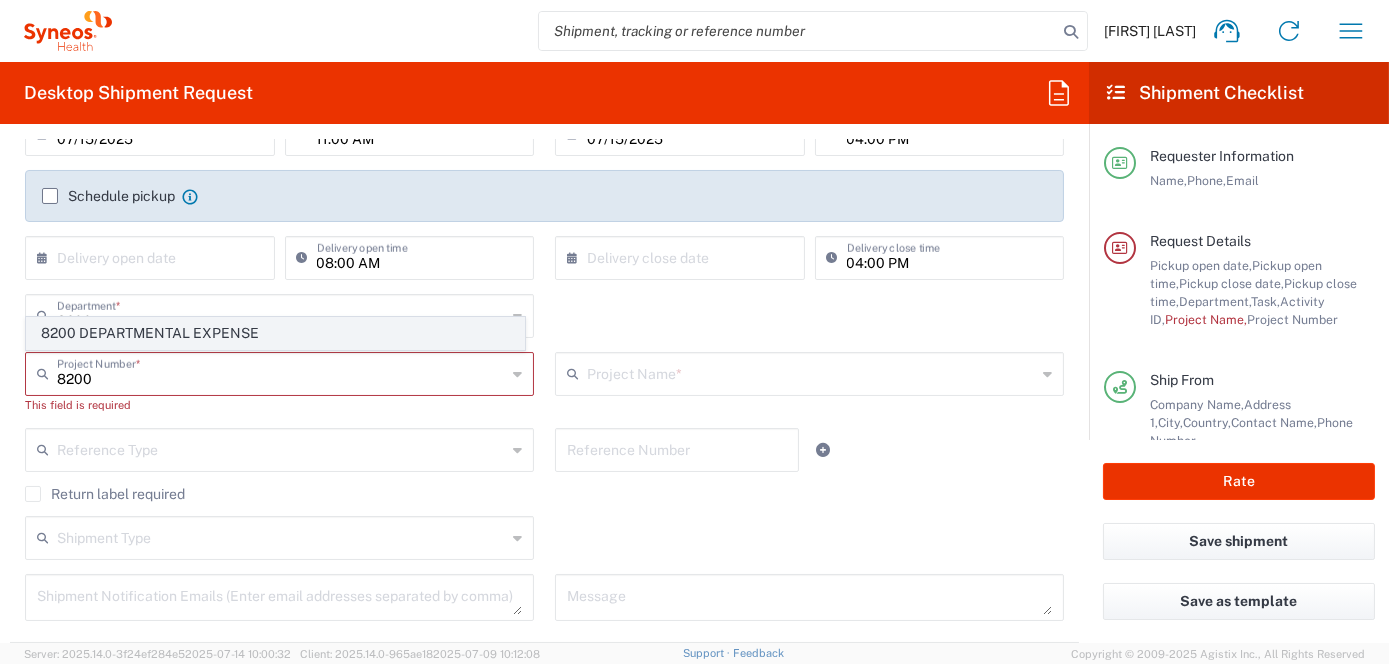 click on "8200 DEPARTMENTAL EXPENSE" 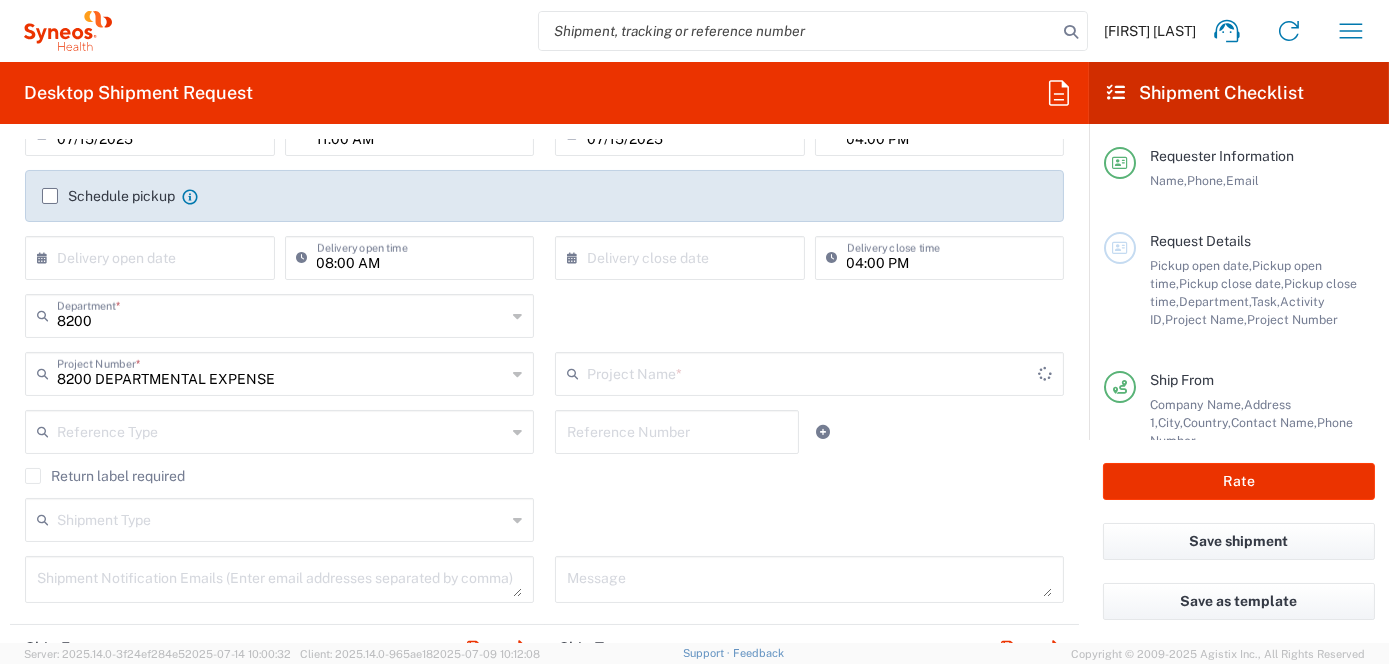 type on "8200 DEPARTMENTAL EXPENSE" 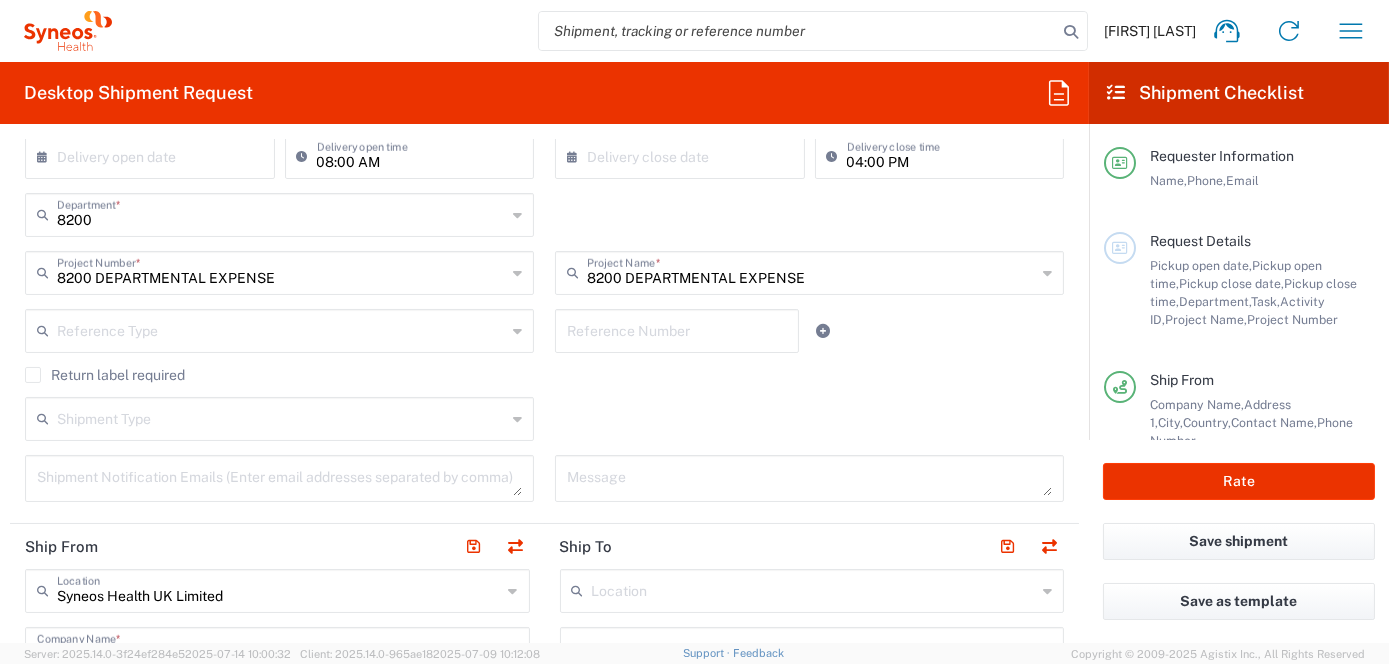scroll, scrollTop: 600, scrollLeft: 0, axis: vertical 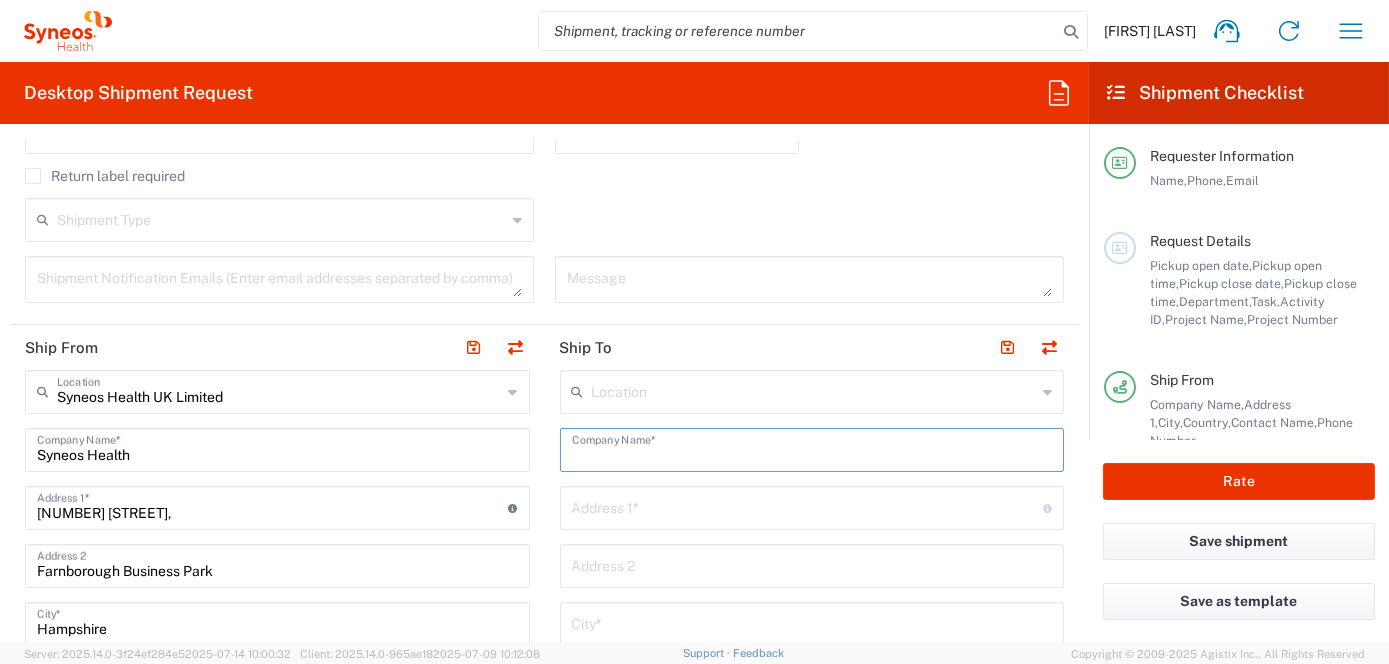 click at bounding box center [812, 448] 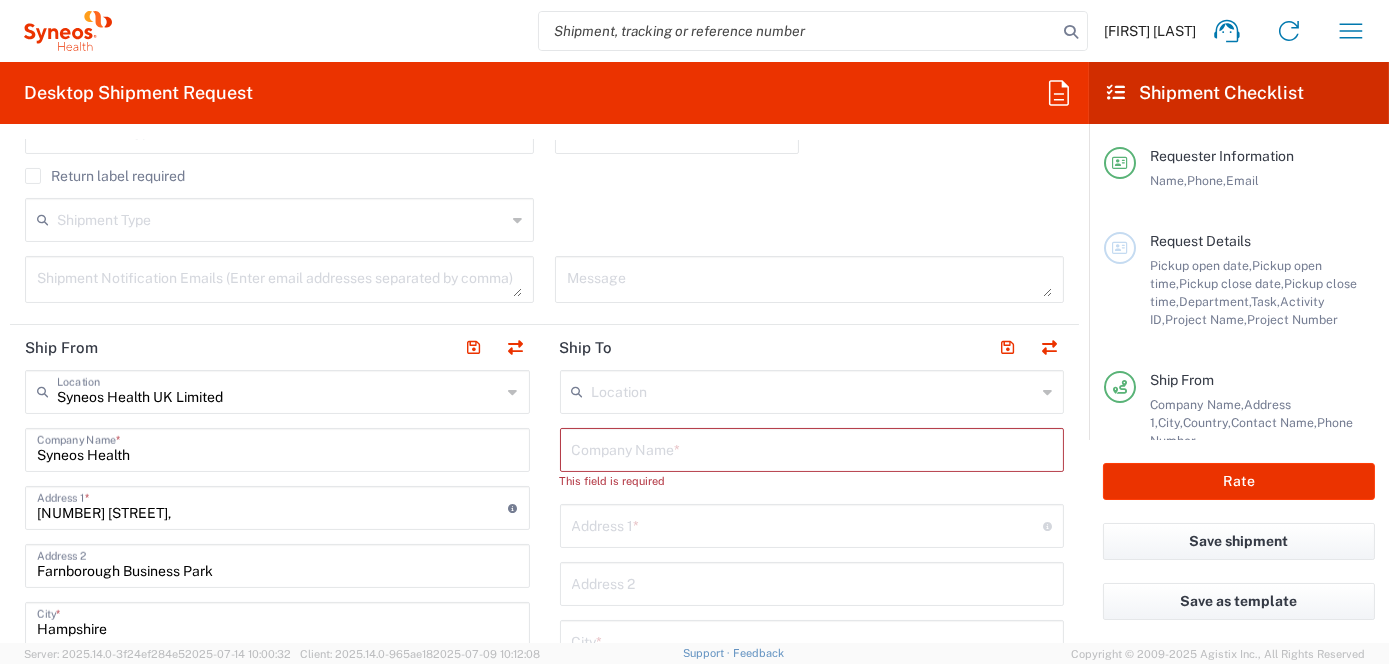 click at bounding box center (812, 448) 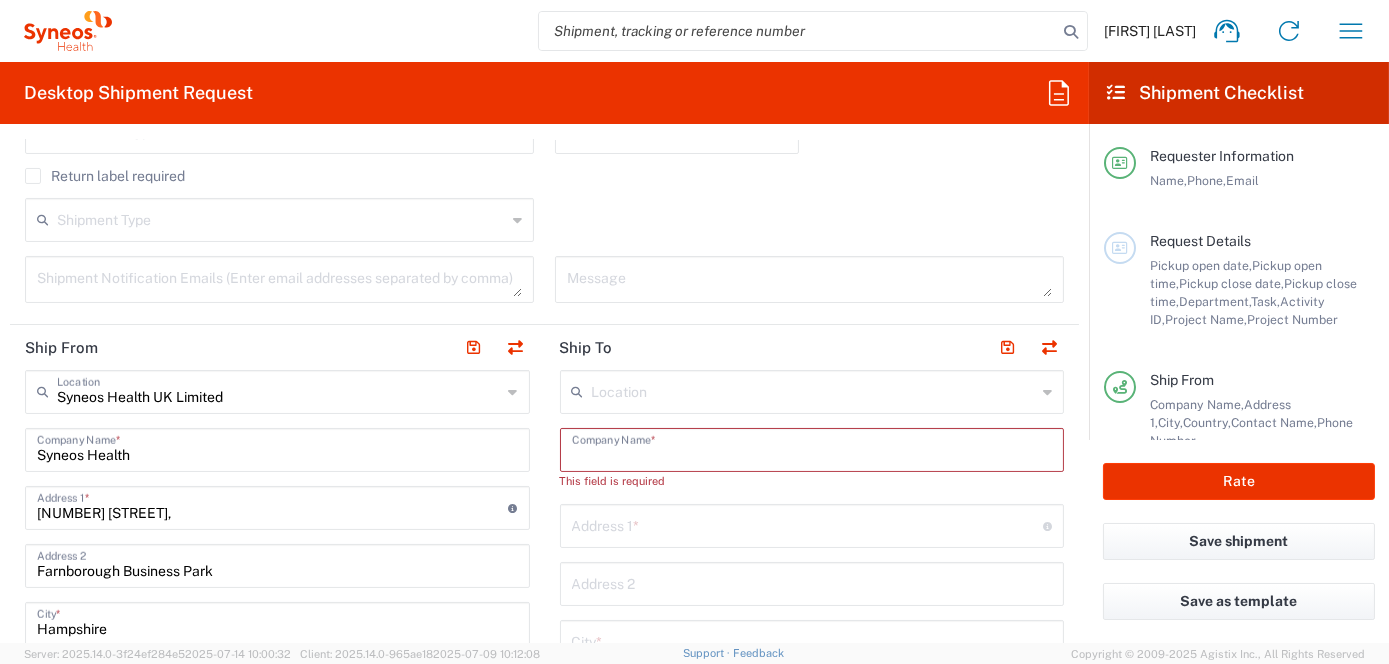 paste on "Citco Corporate Management Madrid SLU" 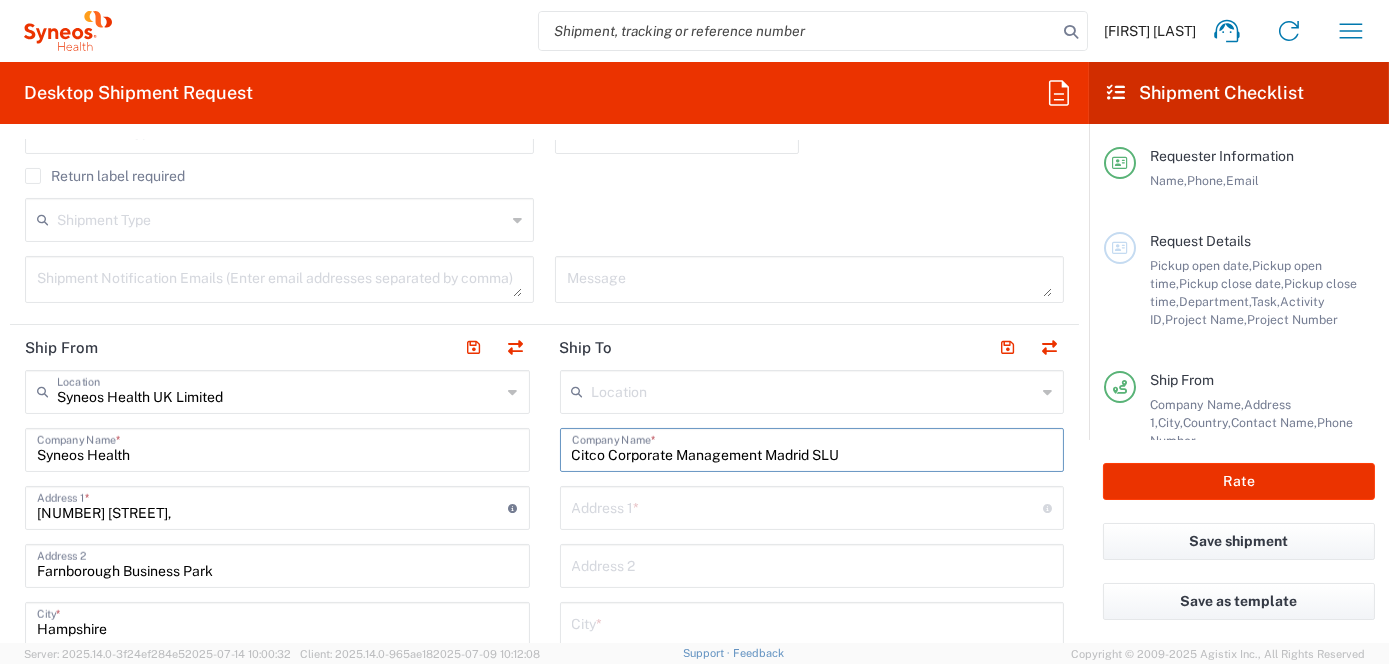 type on "Citco Corporate Management Madrid SLU" 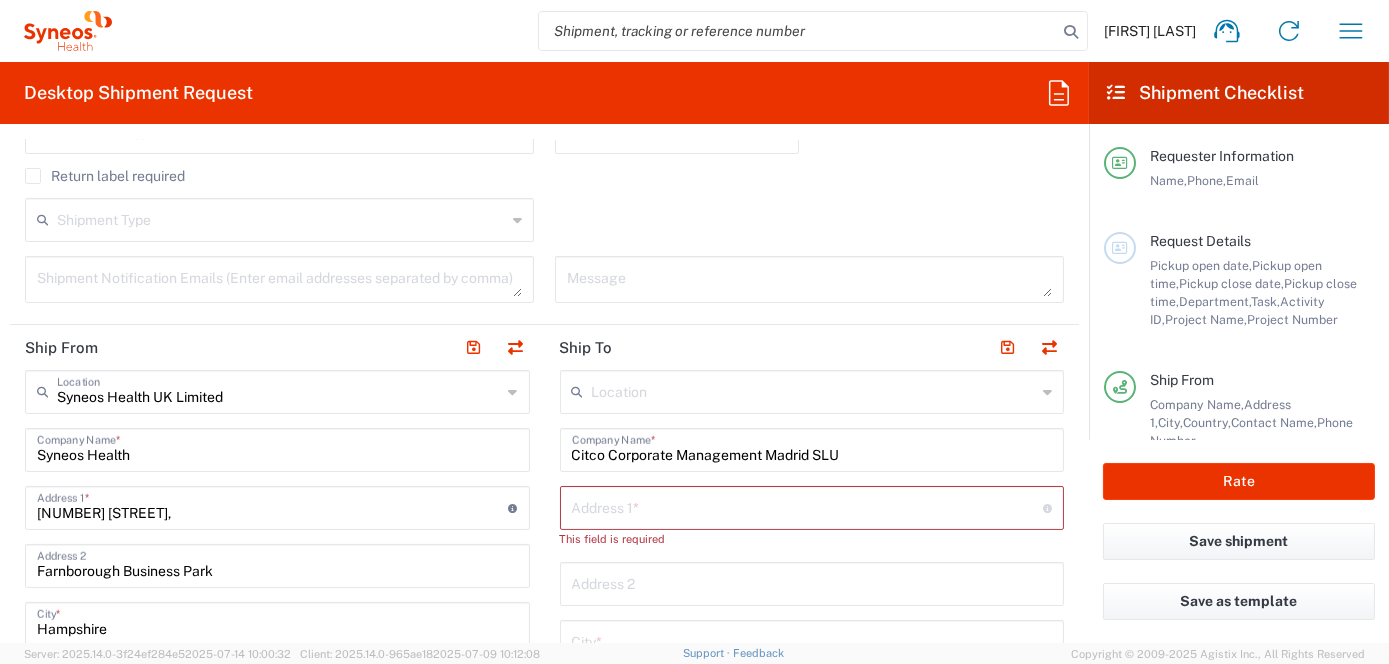 click at bounding box center [808, 506] 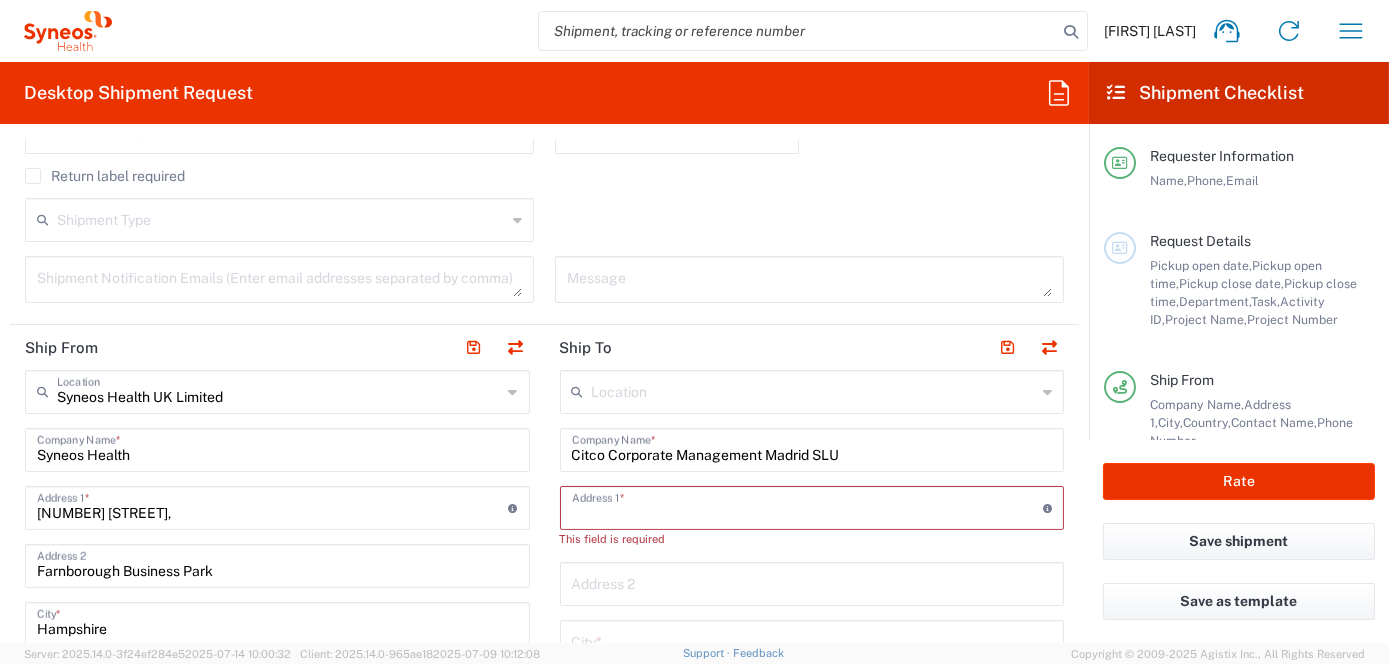 paste on "[STREET_NAME], [NUMBER] floor" 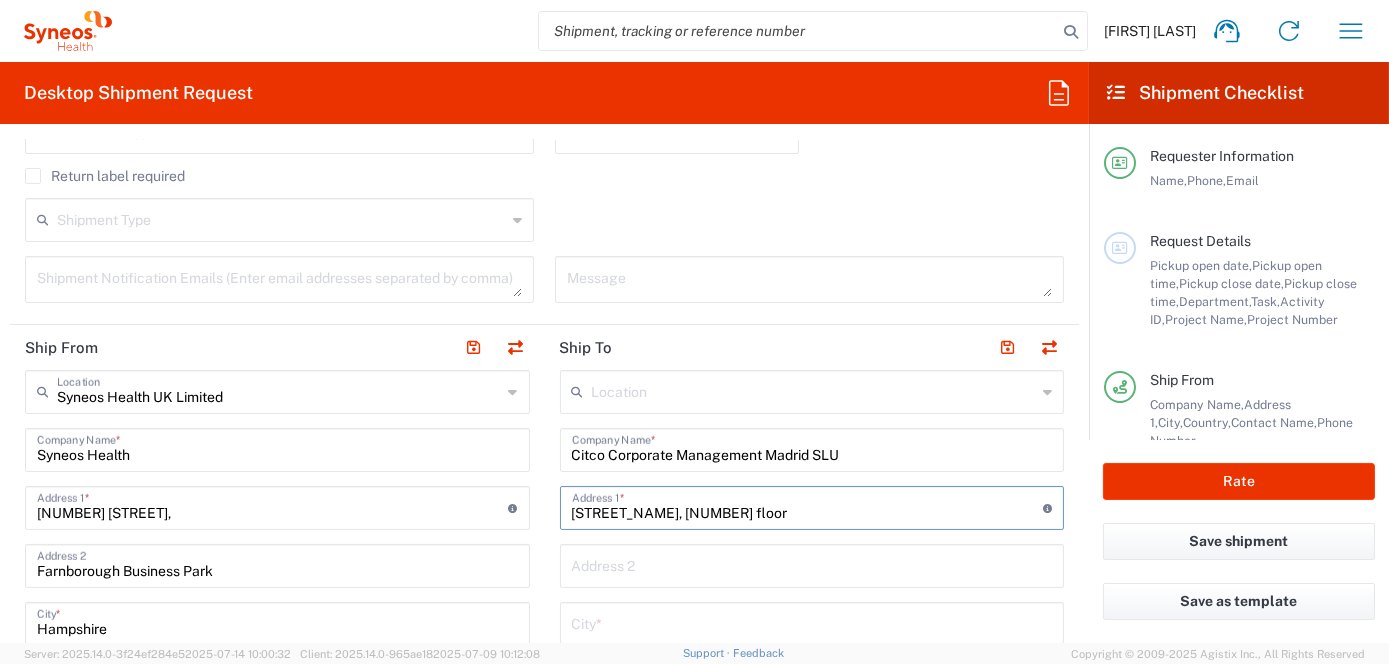 type on "[STREET_NAME], [NUMBER] floor" 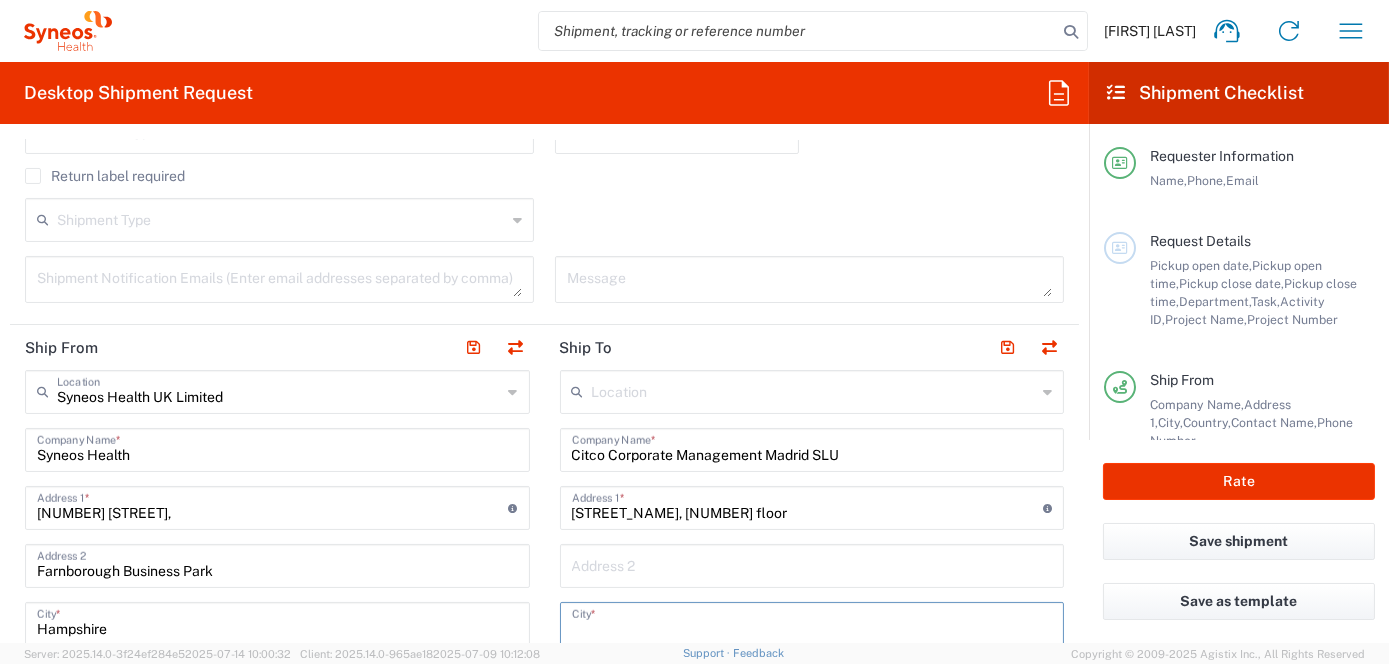 click at bounding box center (812, 622) 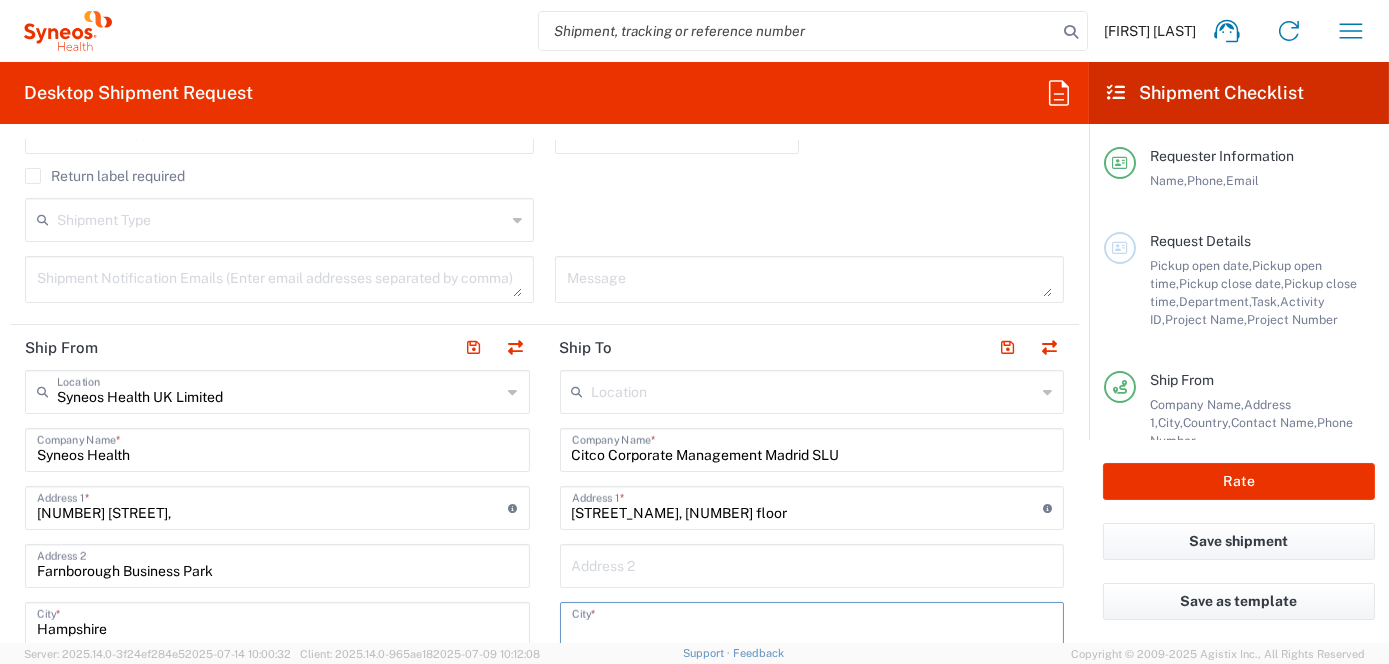 paste on "[POSTAL_CODE] [COUNTRY]" 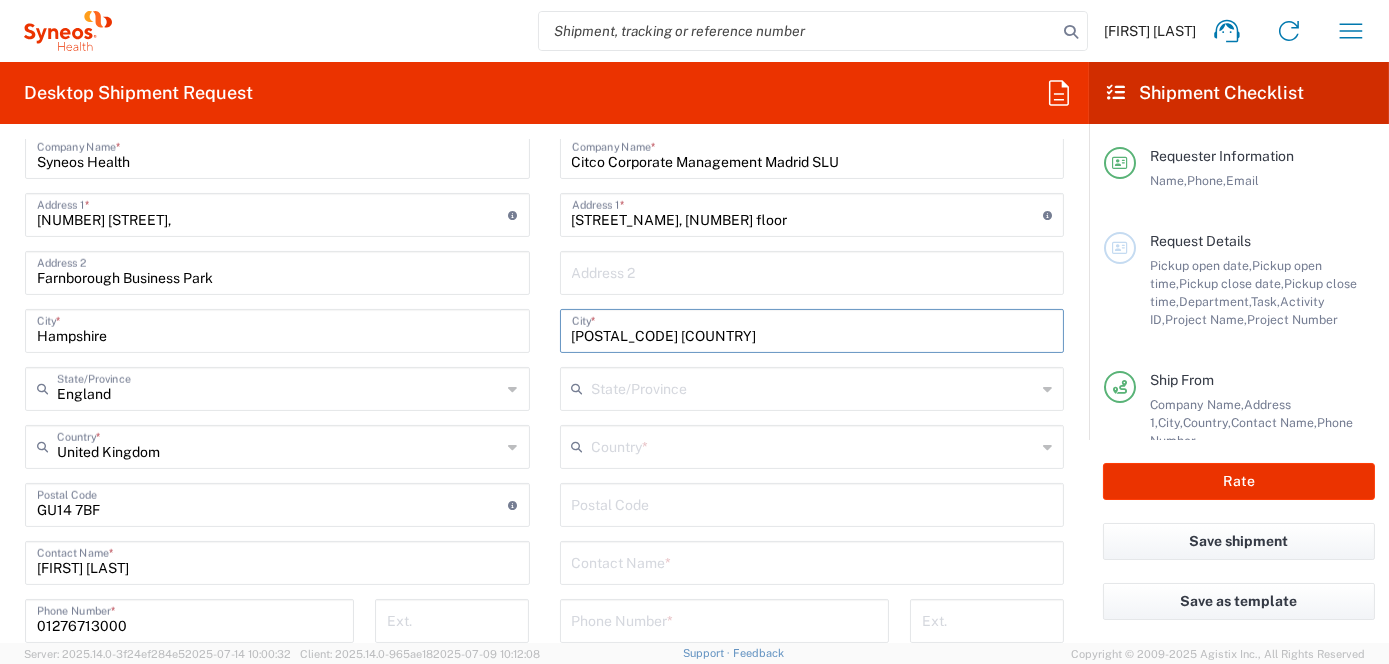scroll, scrollTop: 900, scrollLeft: 0, axis: vertical 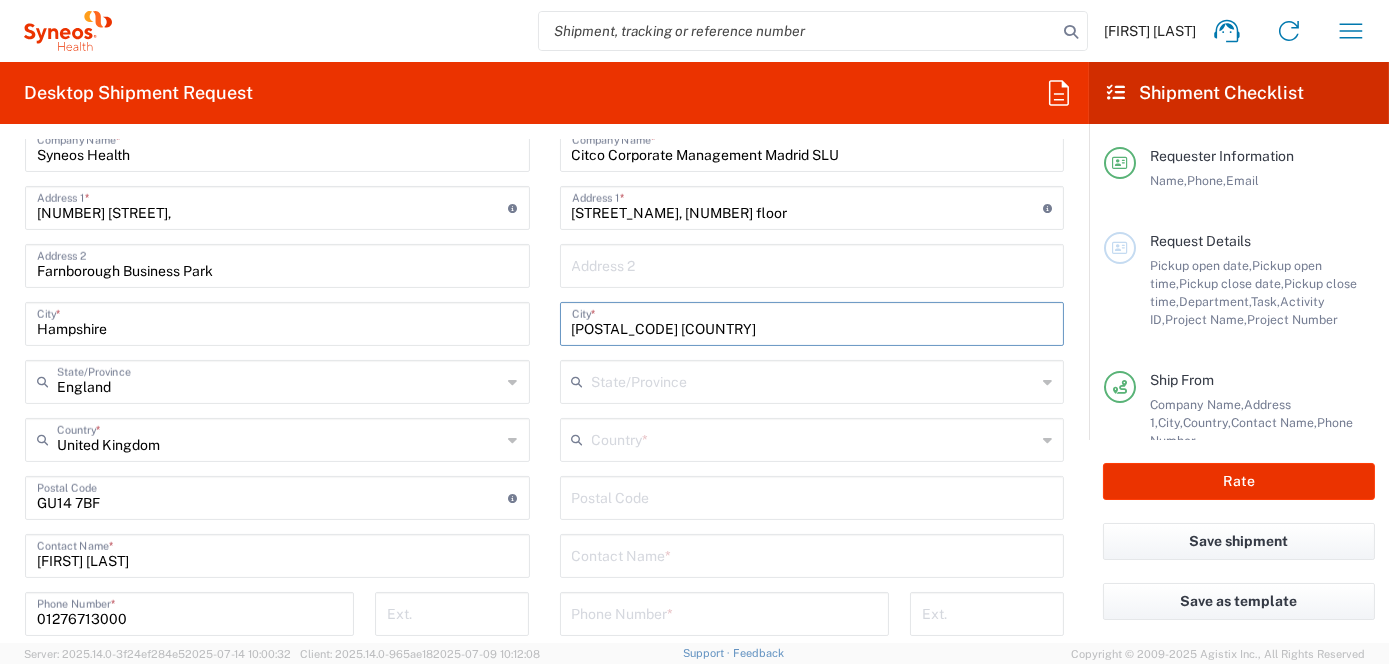 click on "[POSTAL_CODE] [COUNTRY]" at bounding box center (812, 322) 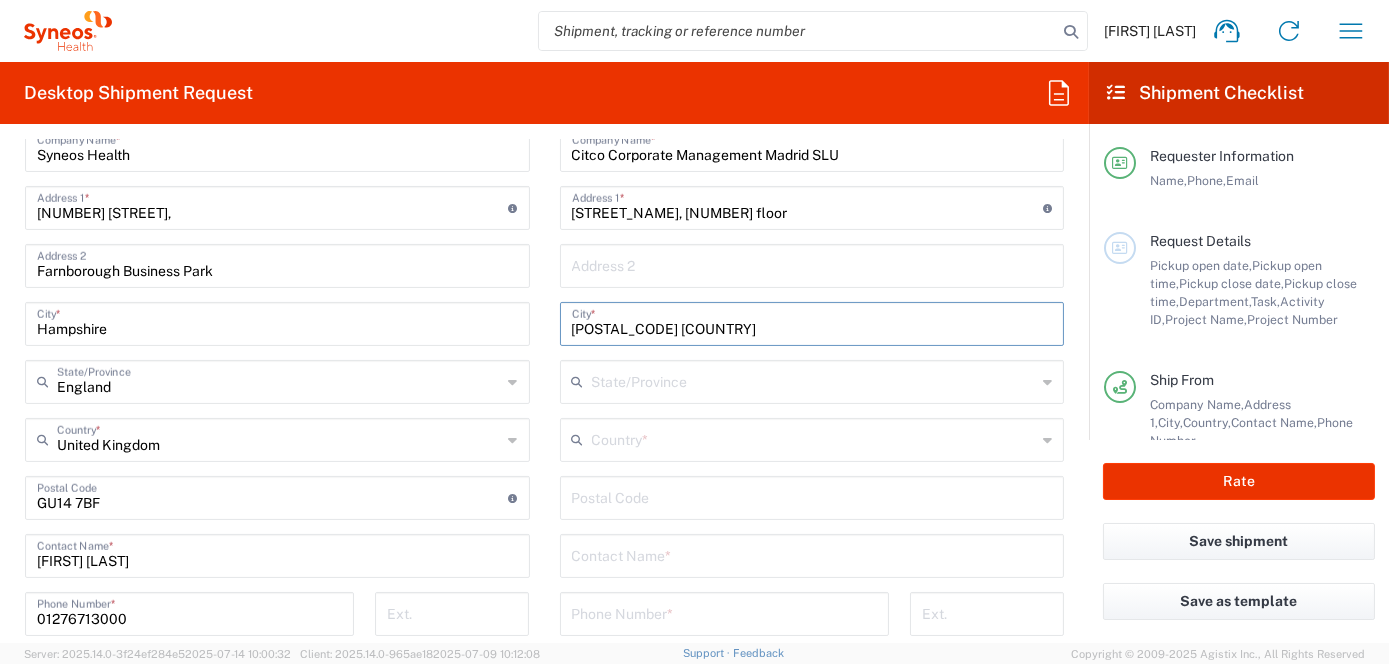 type on "[POSTAL_CODE] [COUNTRY]" 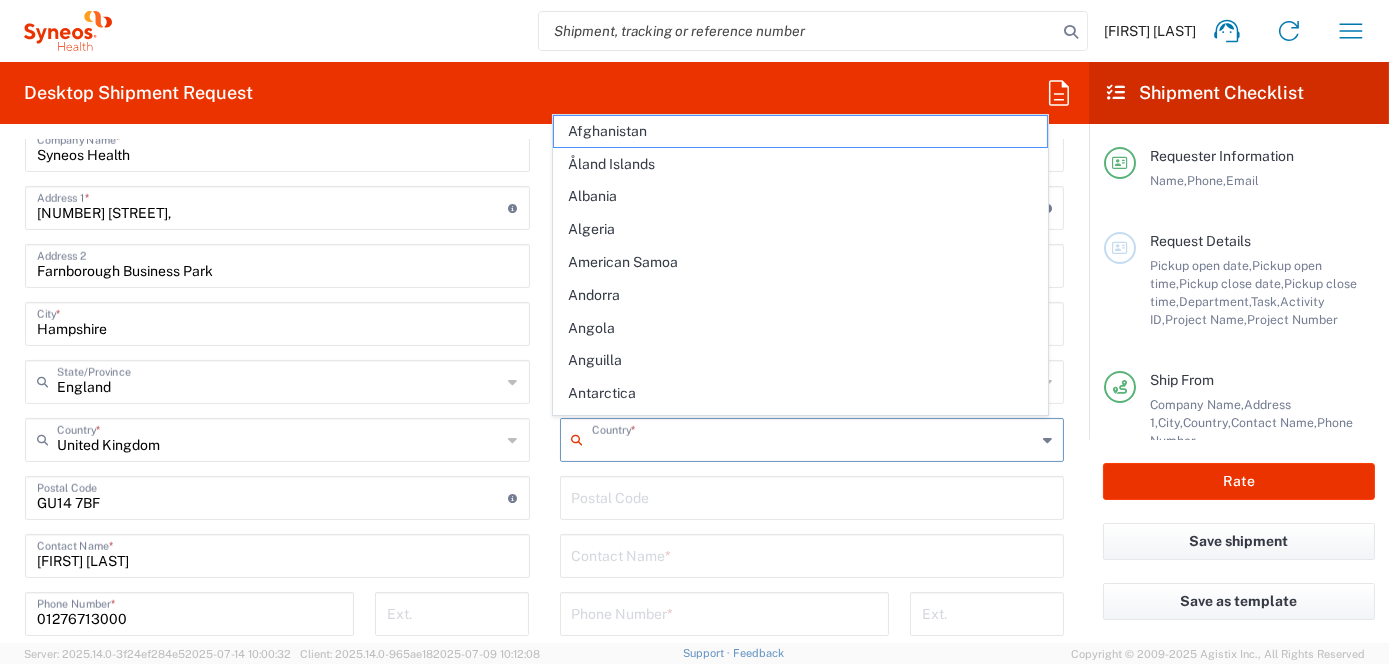click at bounding box center [814, 438] 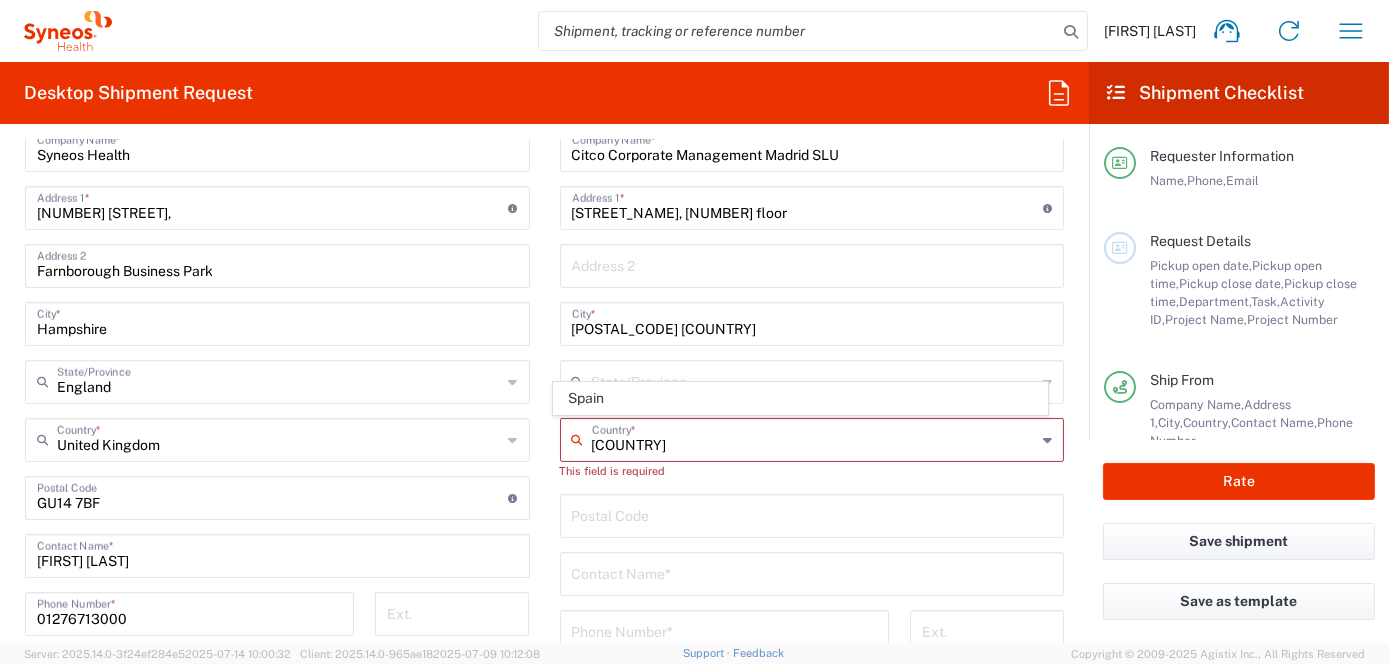 click on "[COUNTRY]" at bounding box center [814, 438] 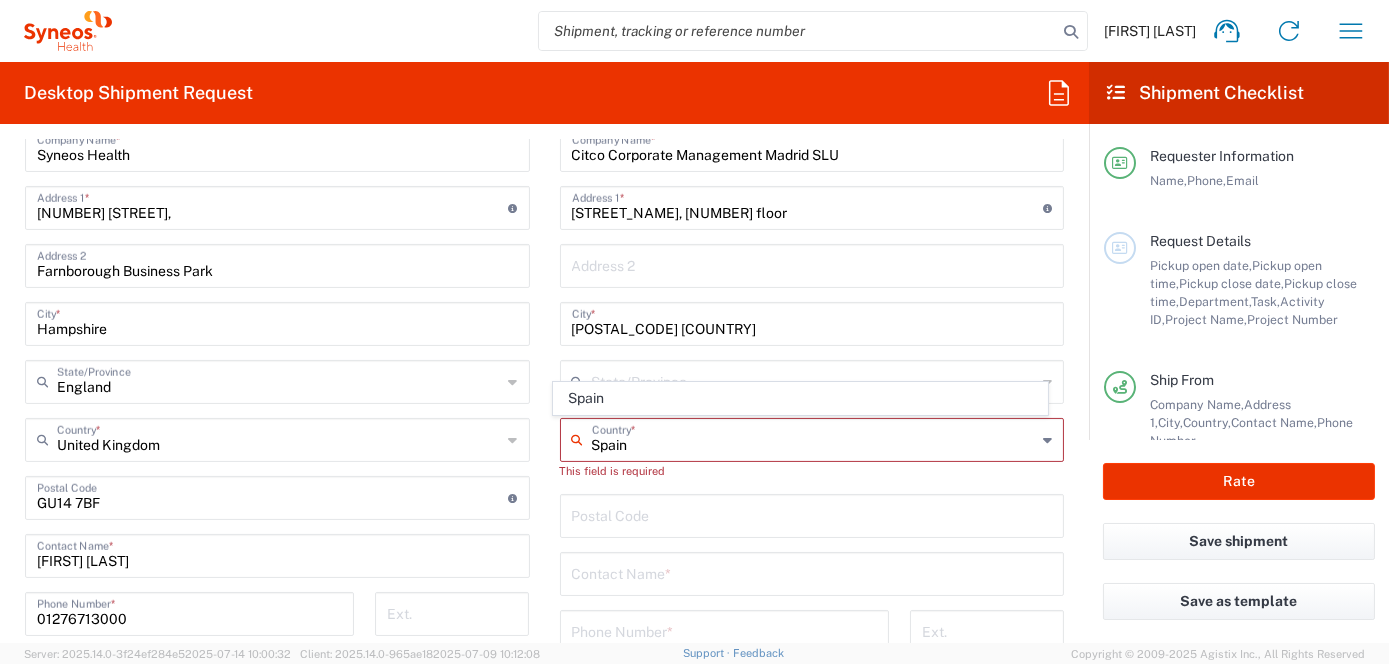 type on "28006" 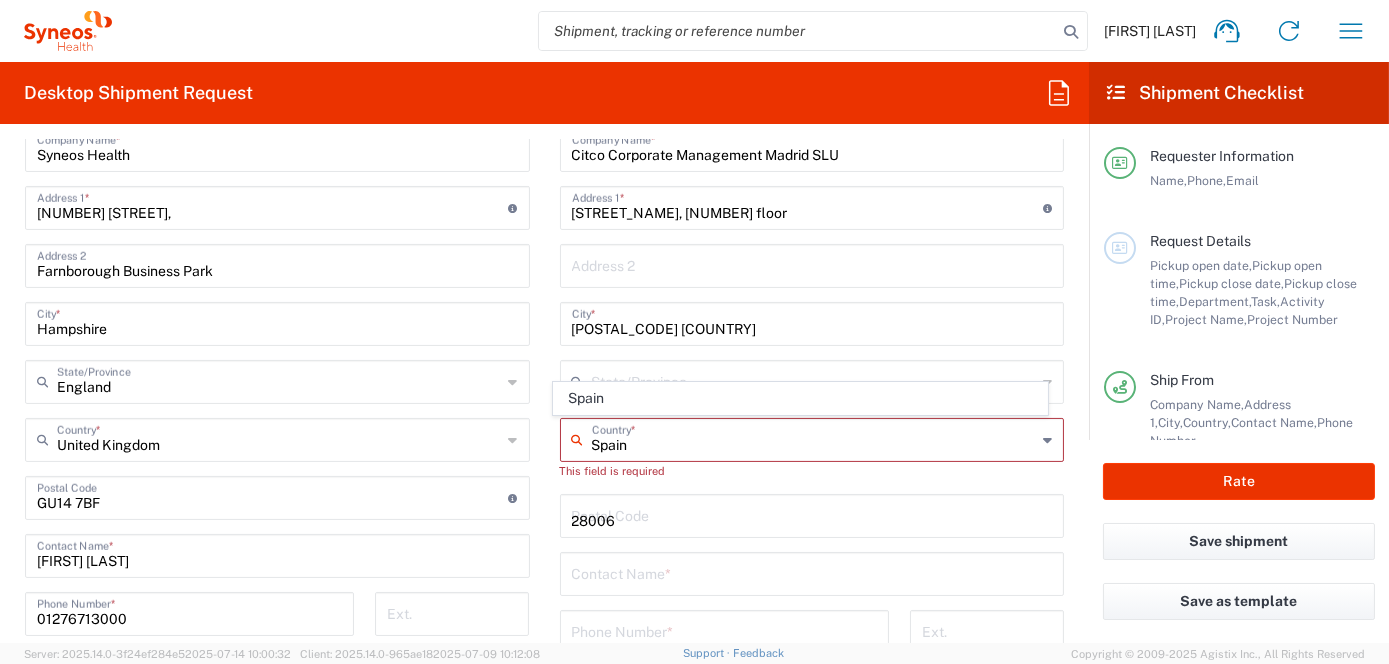type on "[FIRST] [LAST]" 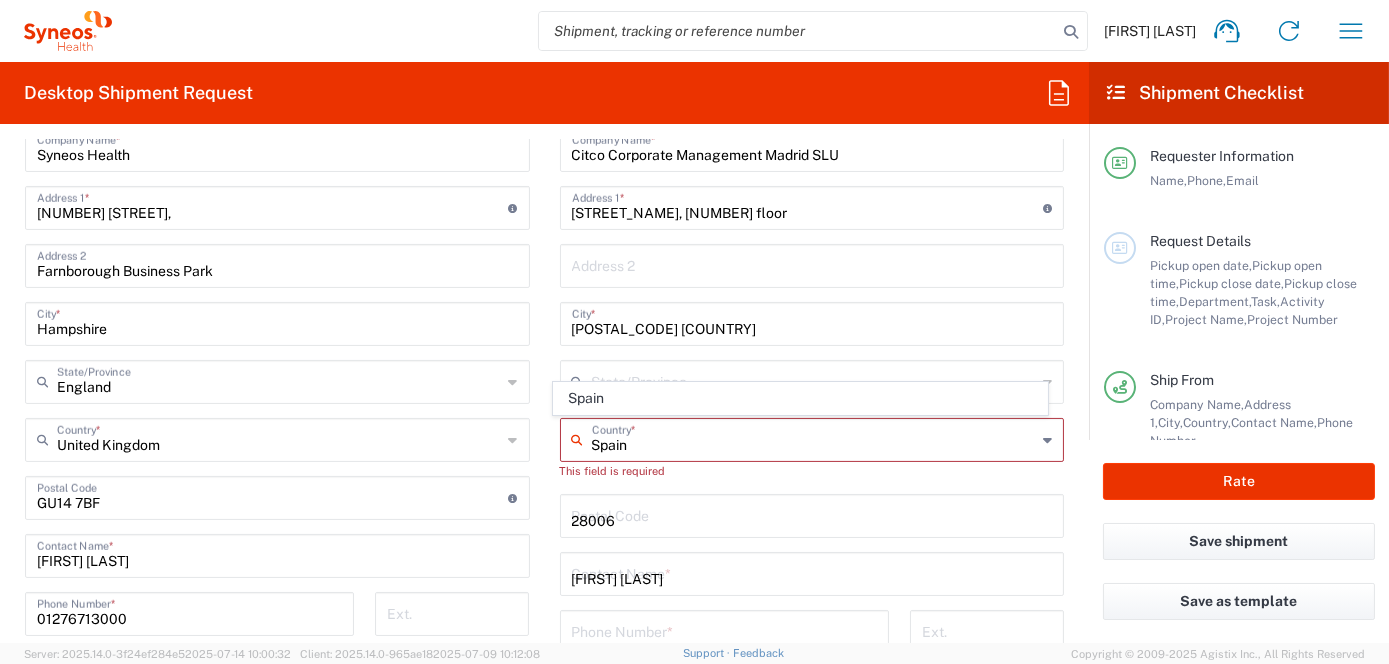 type on "[PHONE]" 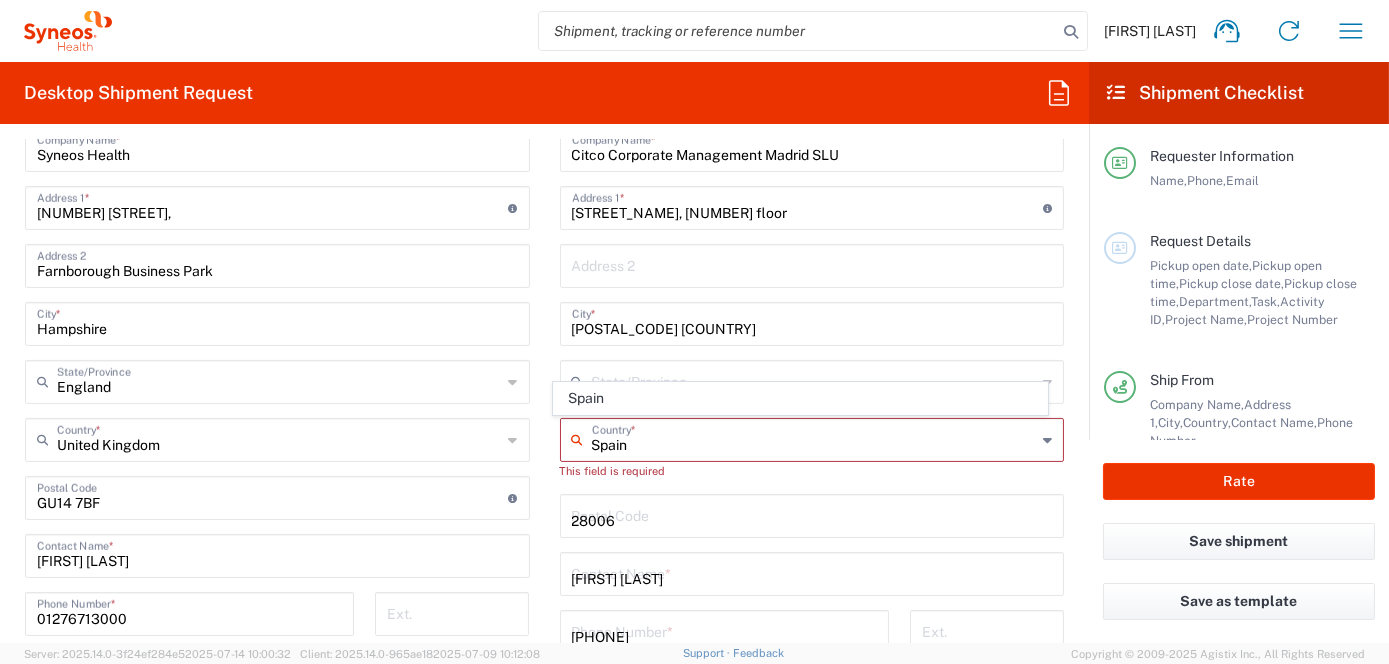 type on "GB806650142000" 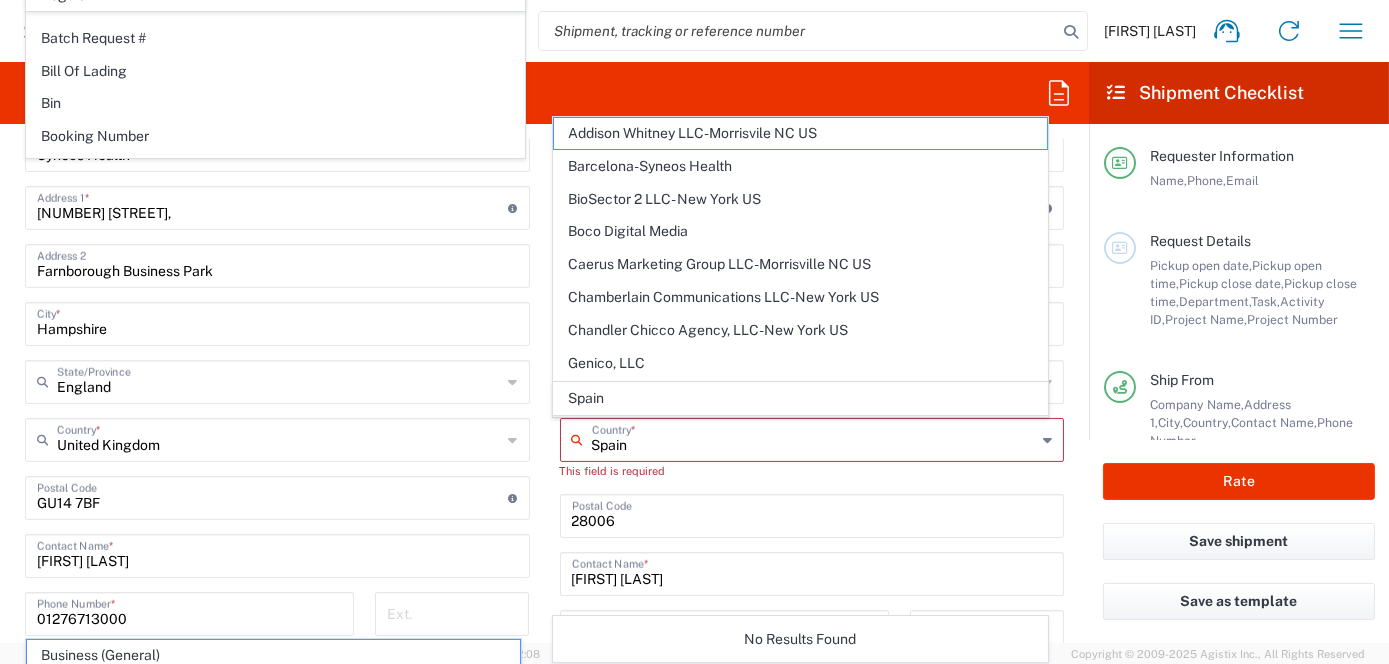 scroll, scrollTop: 1275, scrollLeft: 0, axis: vertical 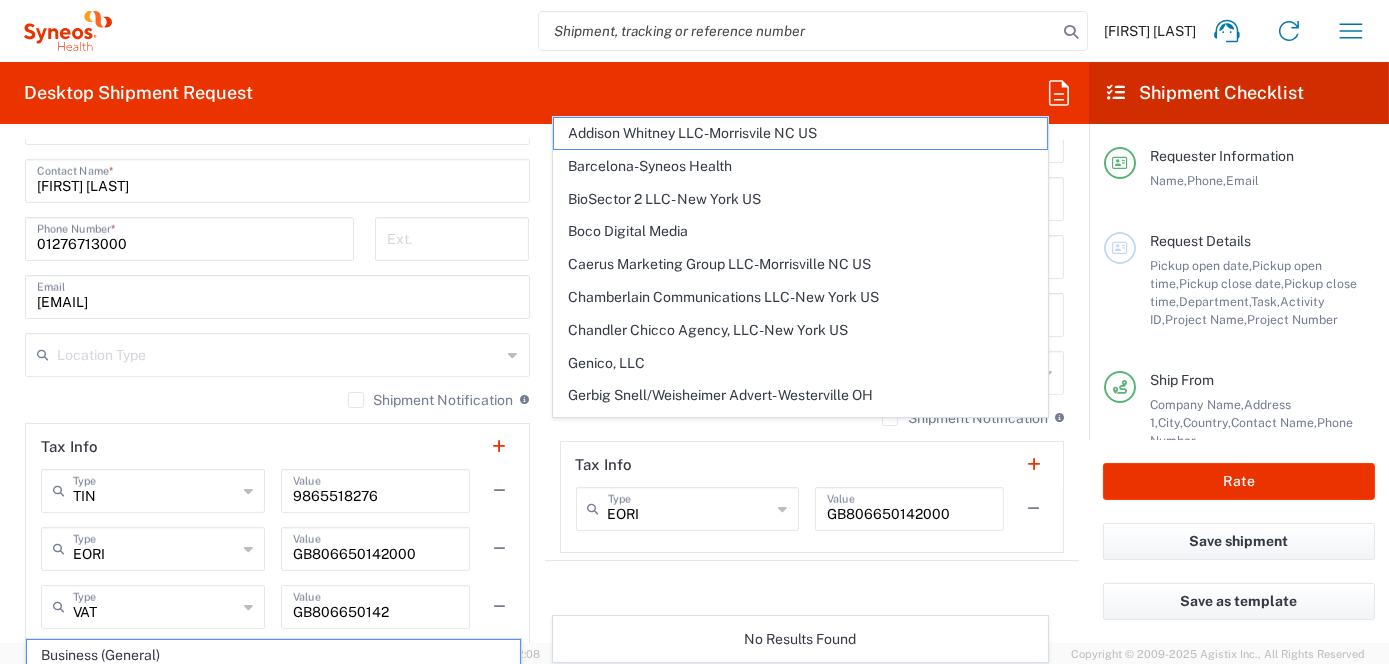 click on "Ship To Location Addison Whitney LLC-Morrisvile NC US Barcelona-Syneos Health BioSector 2 LLC- New York US Boco Digital Media Caerus Marketing Group LLC-Morrisville NC US Chamberlain Communications LLC-New York US Chandler Chicco Agency, LLC-New York US Genico, LLC Gerbig Snell/Weisheimer Advert- Westerville OH Haas & Health Partner Public Relations GmbH Illingworth Research Group Ltd-Macclesfield UK Illingworth Rsrch Grp (France) Illingworth Rsrch Grp (Italy) Illingworth Rsrch Grp (Spain) Illingworth Rsrch Grp (USA) In Illingworth Rsrch Grp(Australi INC Research Clin Svcs Mexico inVentiv Health Philippines, Inc. IRG - Morrisville Warehouse IVH IPS Pvt Ltd- India IVH Mexico SA de CV NAVICOR GROUP, LLC- New York US PALIO + IGNITE, LLC- Westerville OH US Pharmaceutical Institute LLC- Morrisville NC US PT Syneos Health Indonesia Rx dataScience Inc-Morrisville NC US RxDataScience India Private Lt Syneos Health (Beijing) Inc.Lt Syneos Health (Shanghai) Inc. Ltd. Syneos Health (Thailand) Limit Synteract GmbH *" 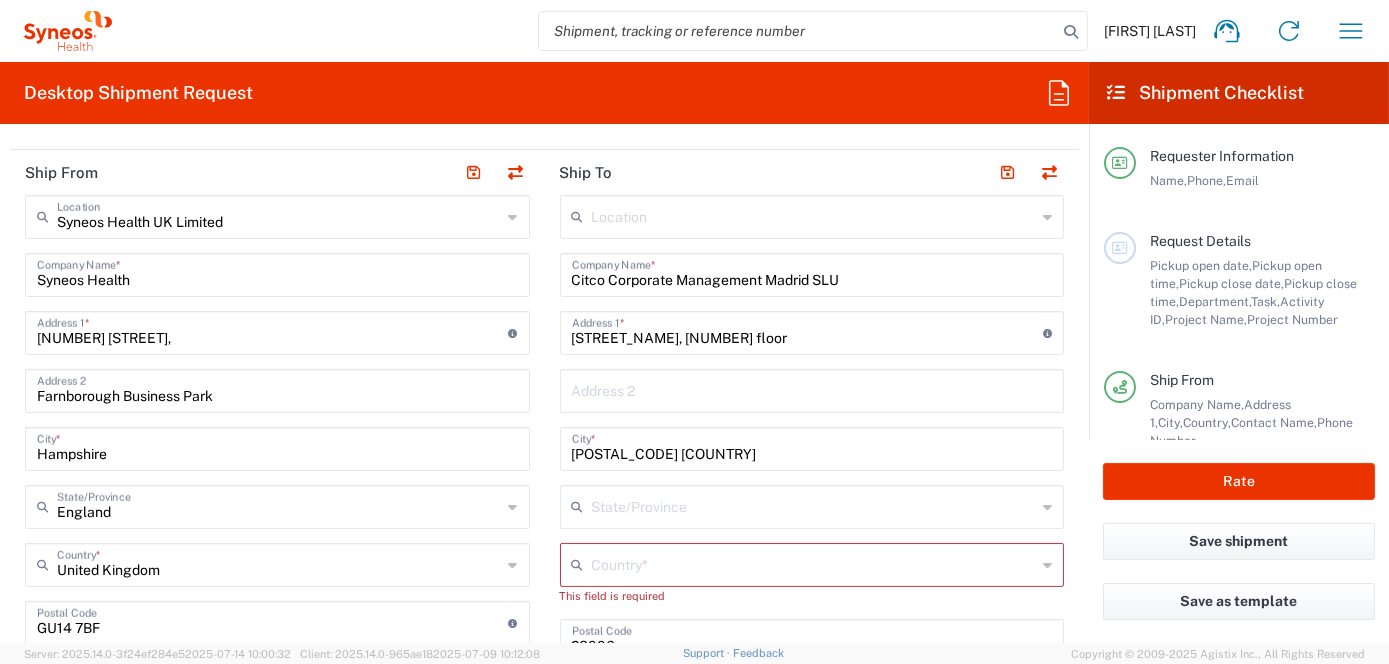 scroll, scrollTop: 1075, scrollLeft: 0, axis: vertical 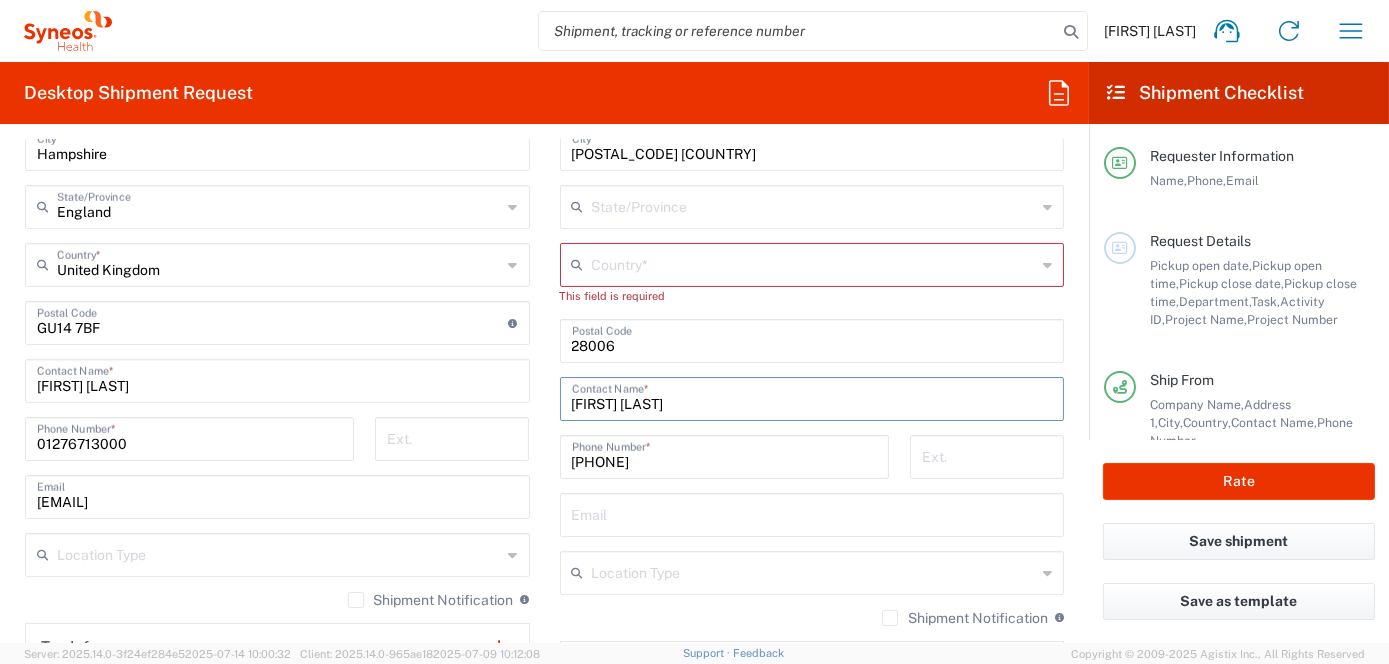 drag, startPoint x: 741, startPoint y: 400, endPoint x: 554, endPoint y: 406, distance: 187.09624 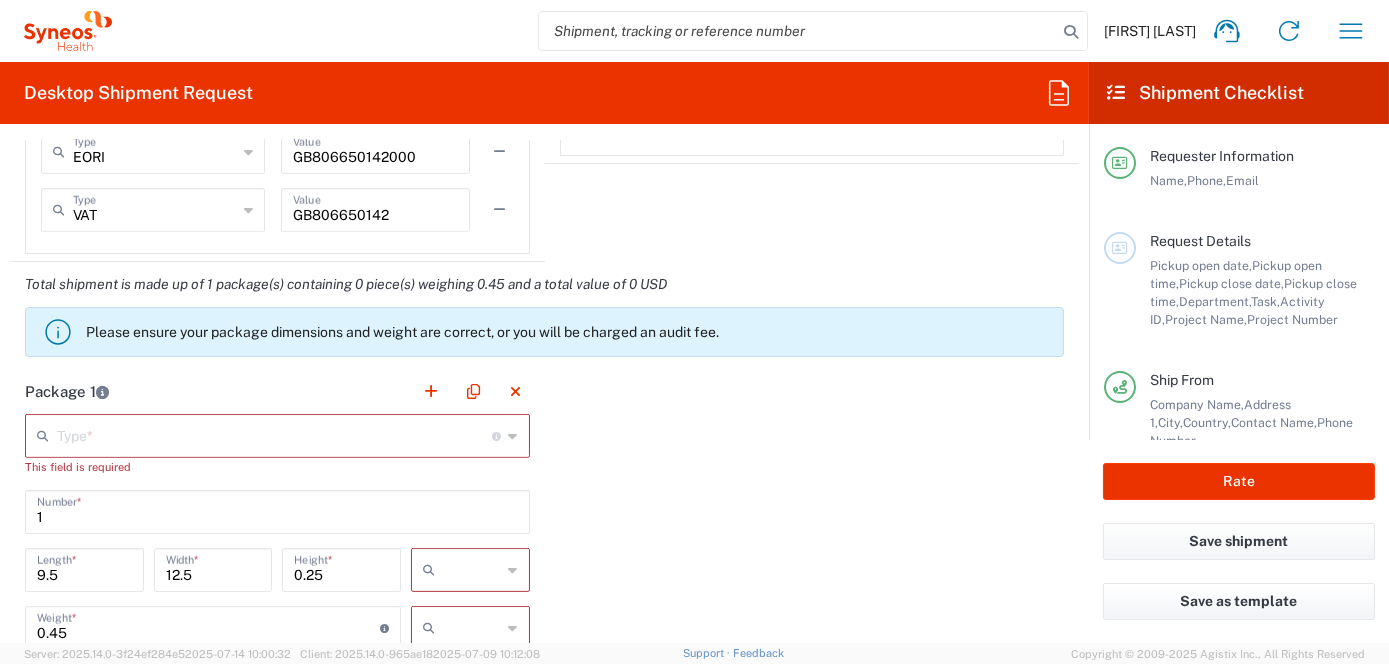 scroll, scrollTop: 1675, scrollLeft: 0, axis: vertical 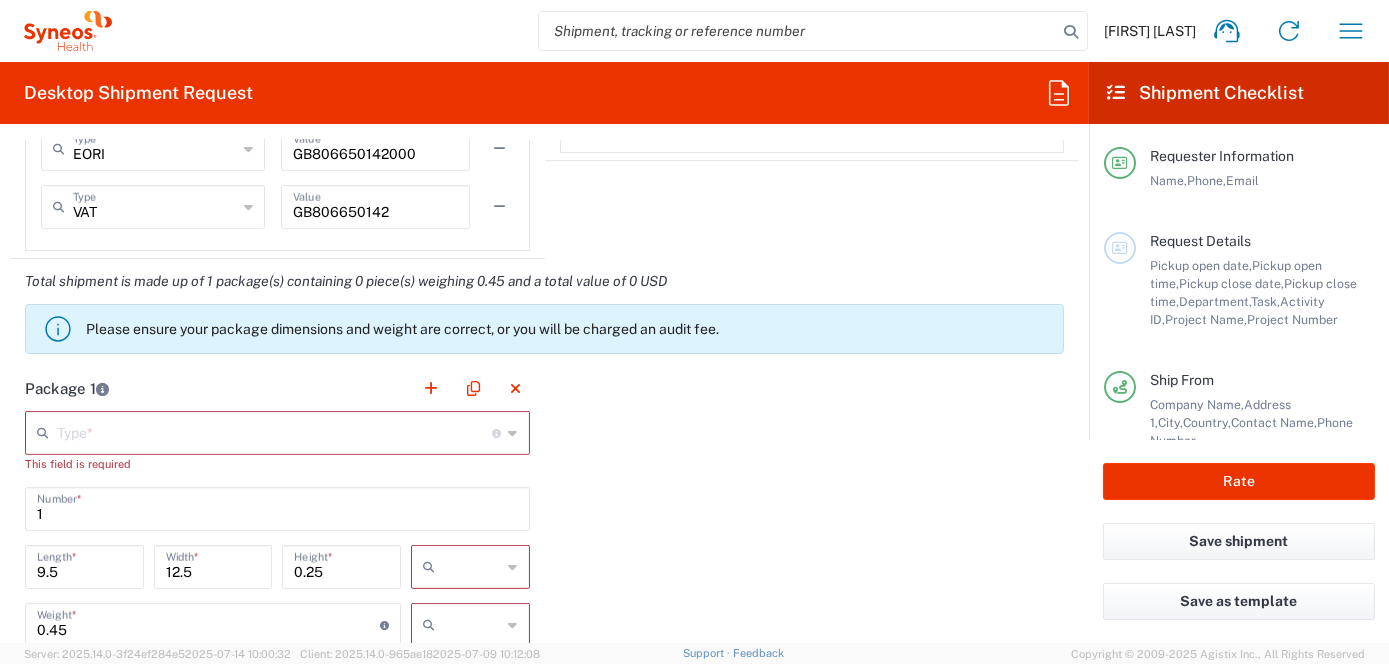 type on "[FIRST] [LAST]" 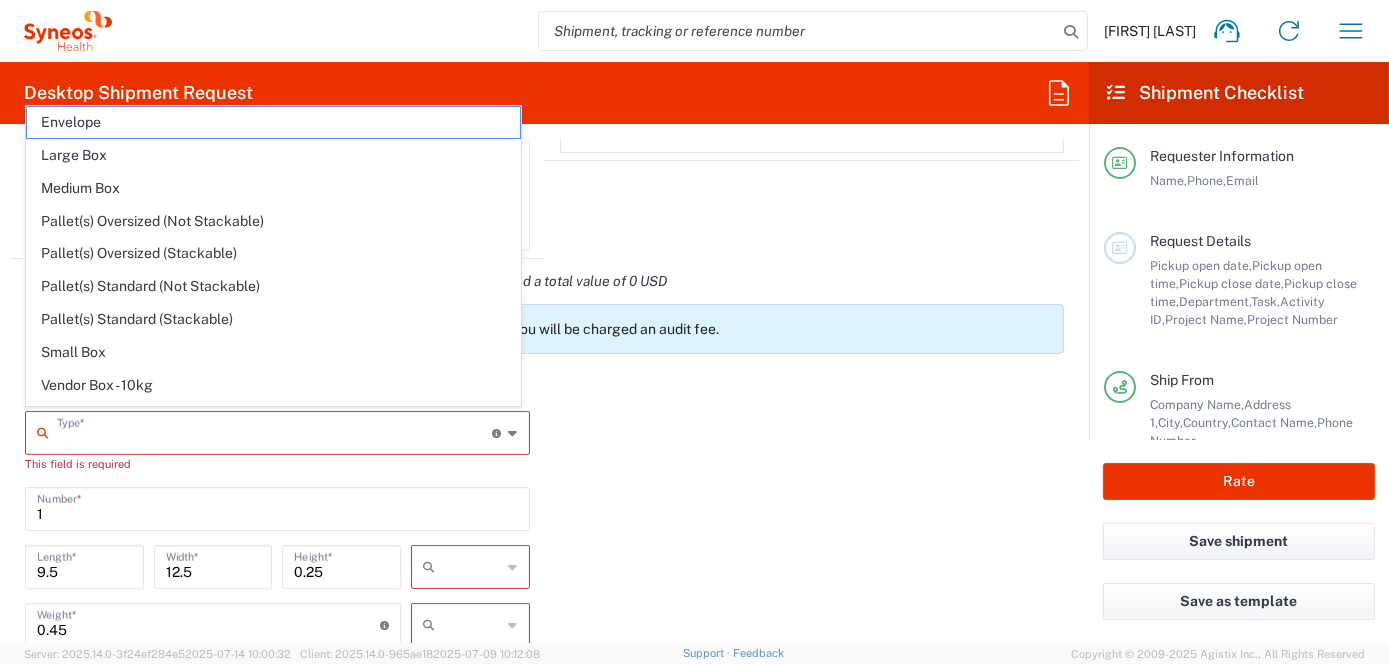 click at bounding box center [275, 431] 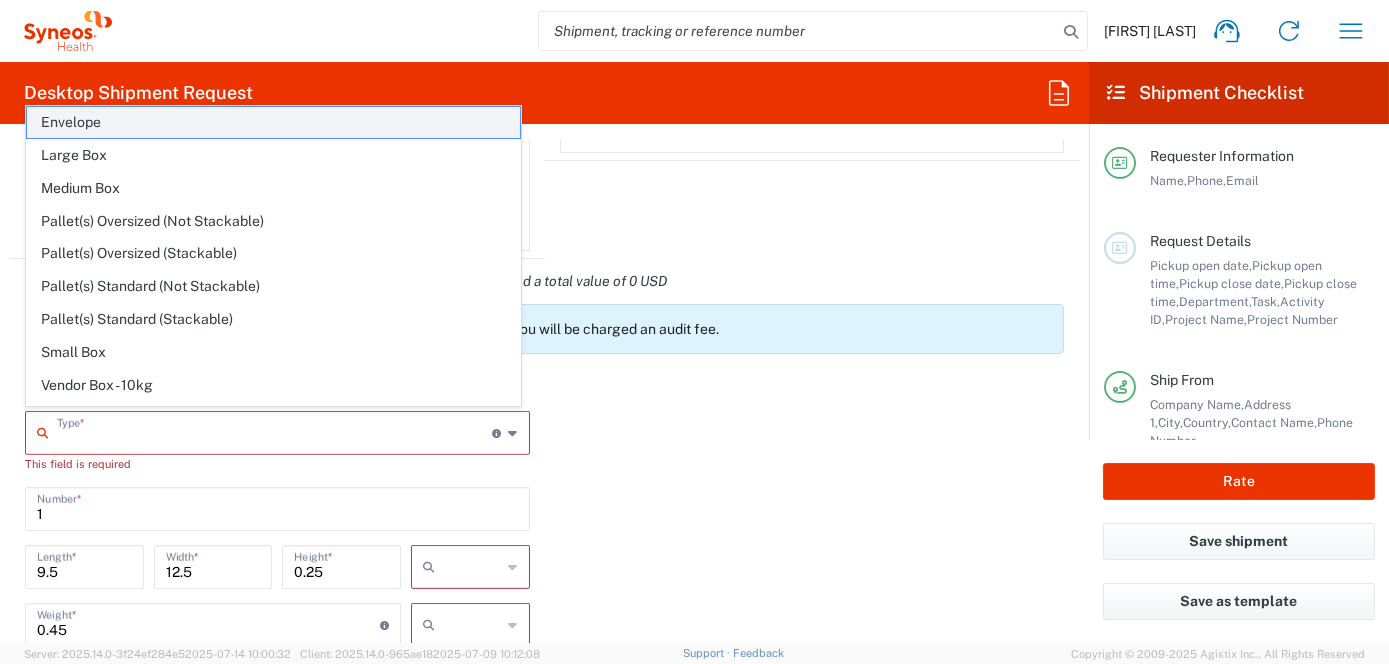 click on "Envelope" 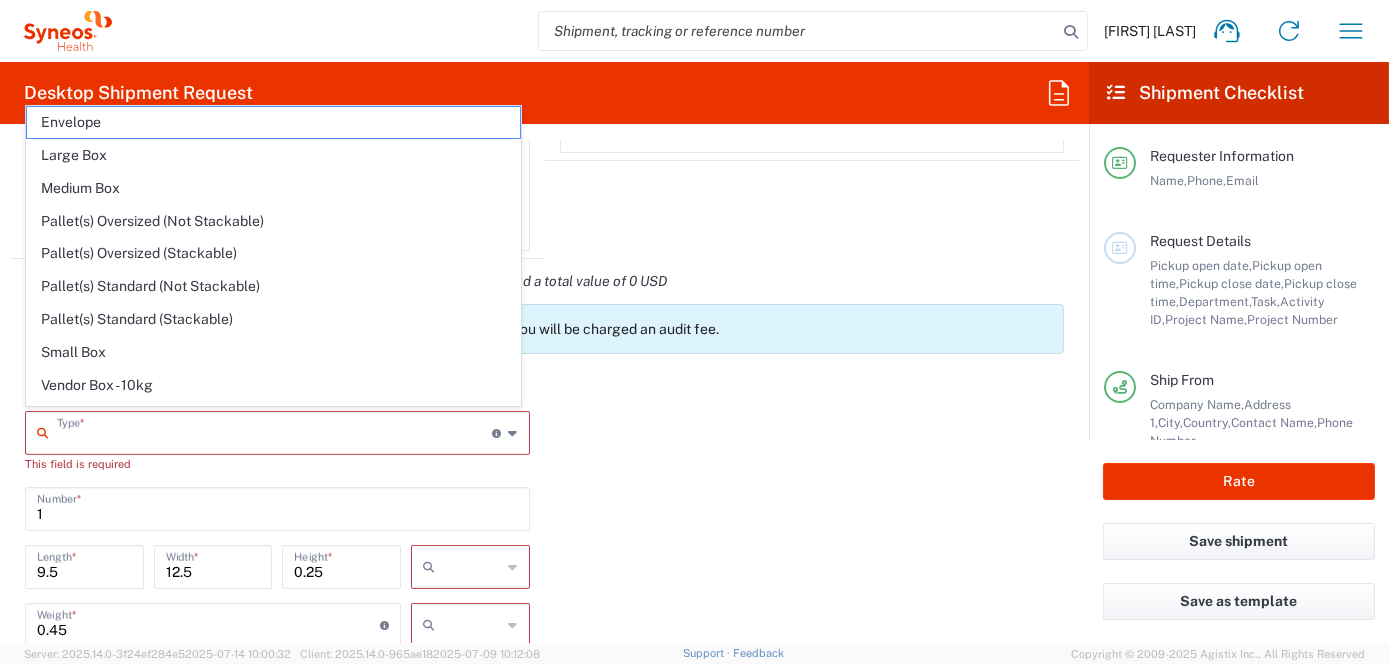type on "Envelope" 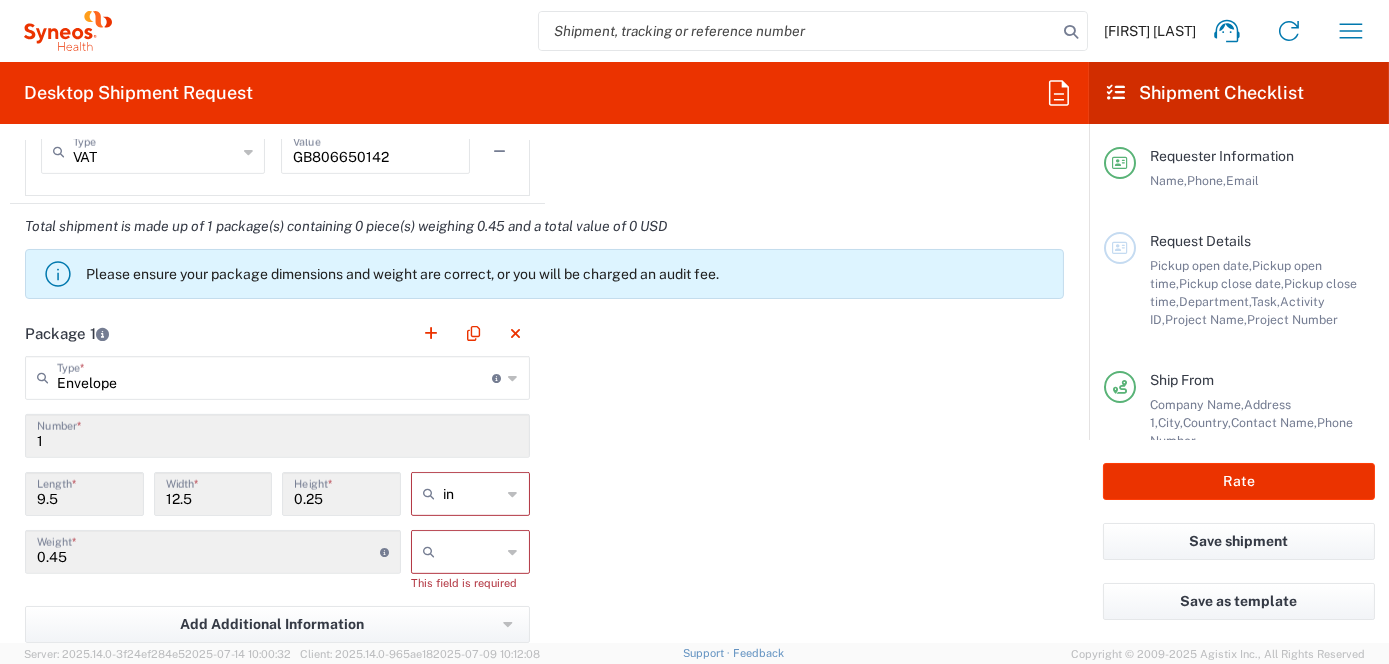 scroll, scrollTop: 1875, scrollLeft: 0, axis: vertical 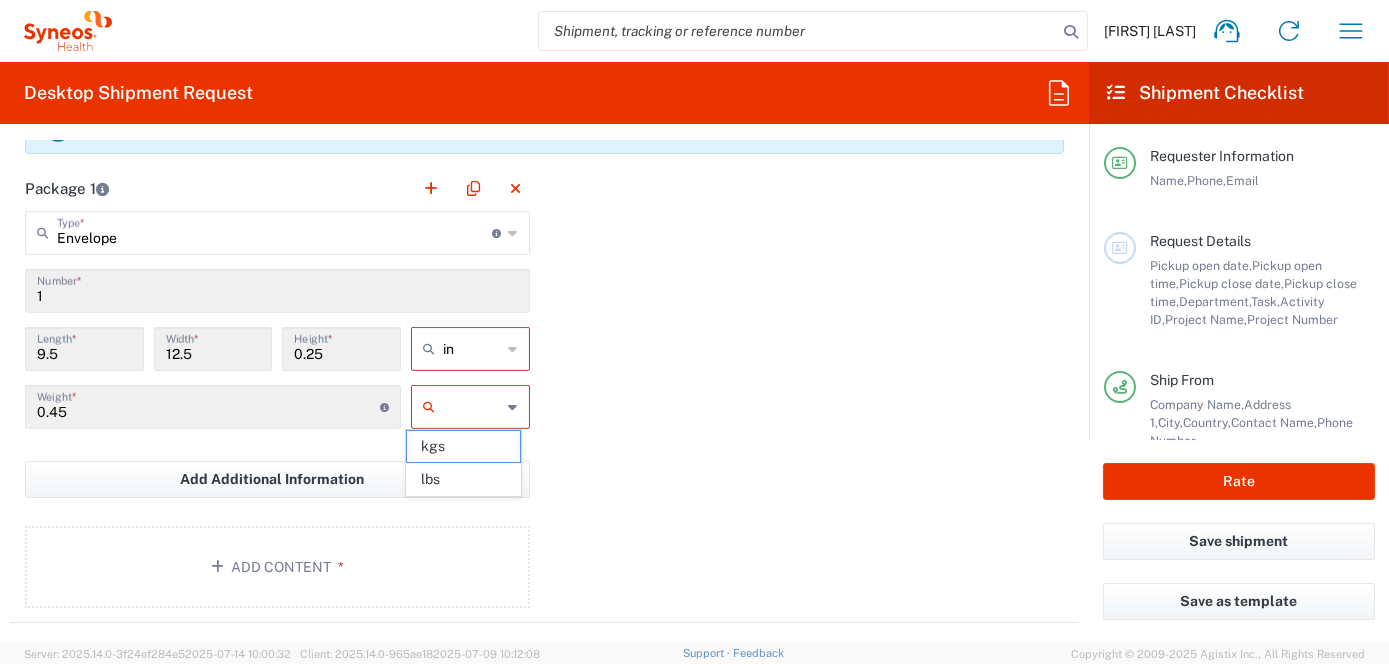click at bounding box center [472, 407] 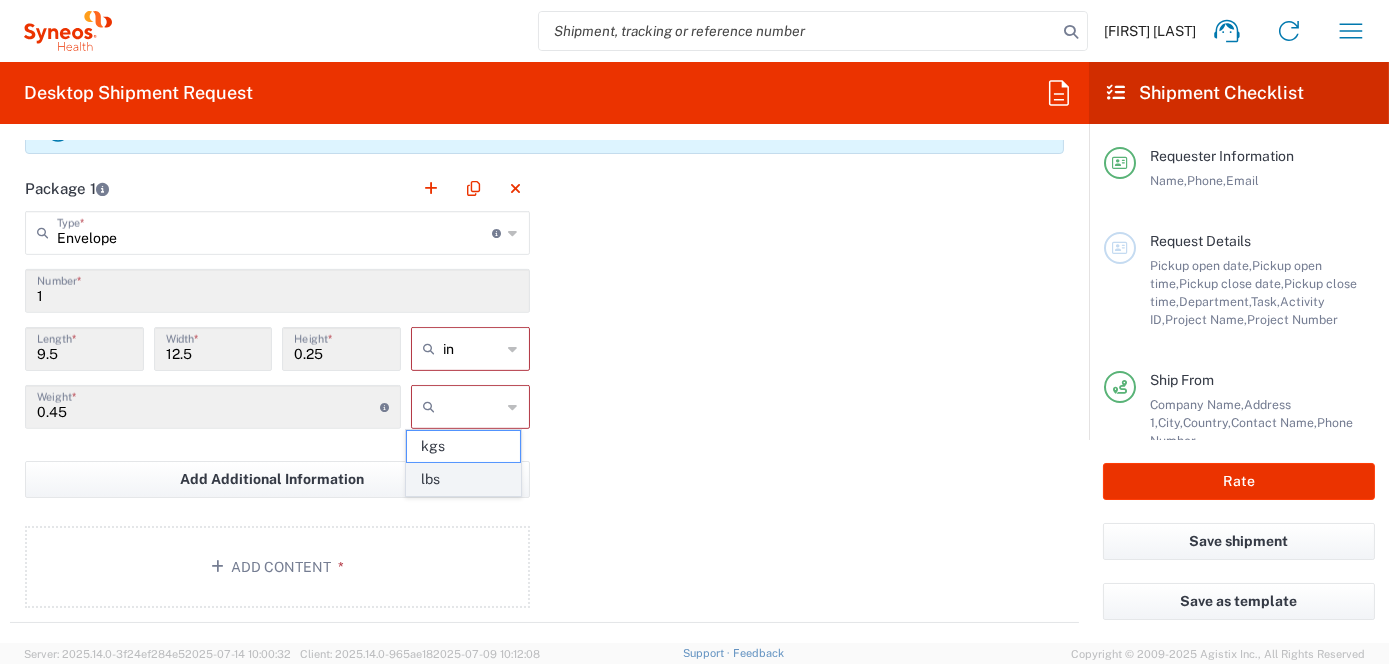 click on "lbs" 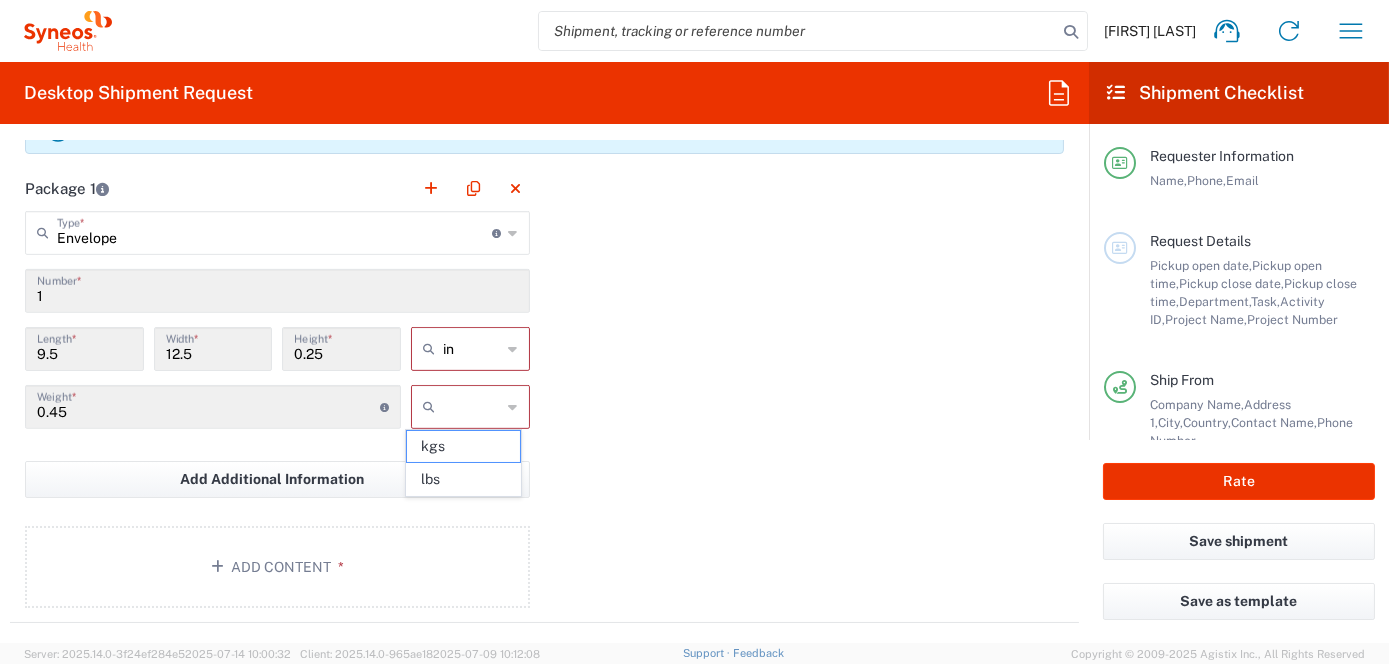 type on "lbs" 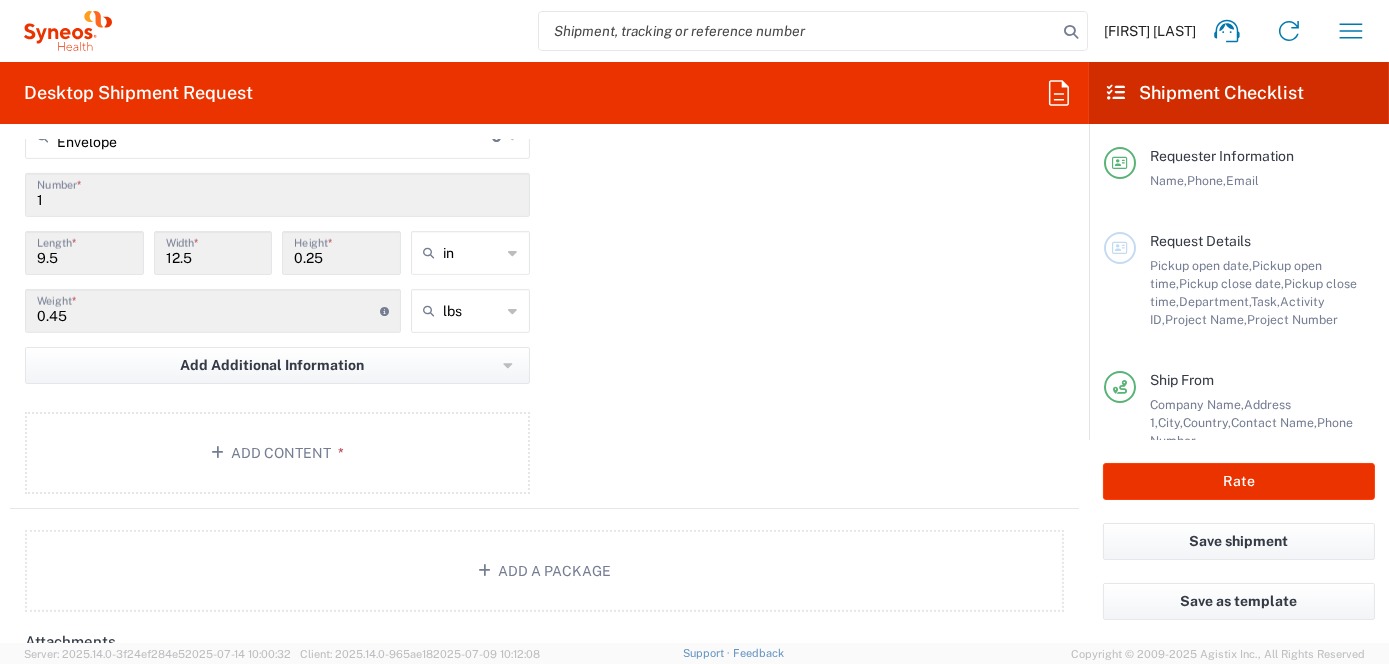 scroll, scrollTop: 1975, scrollLeft: 0, axis: vertical 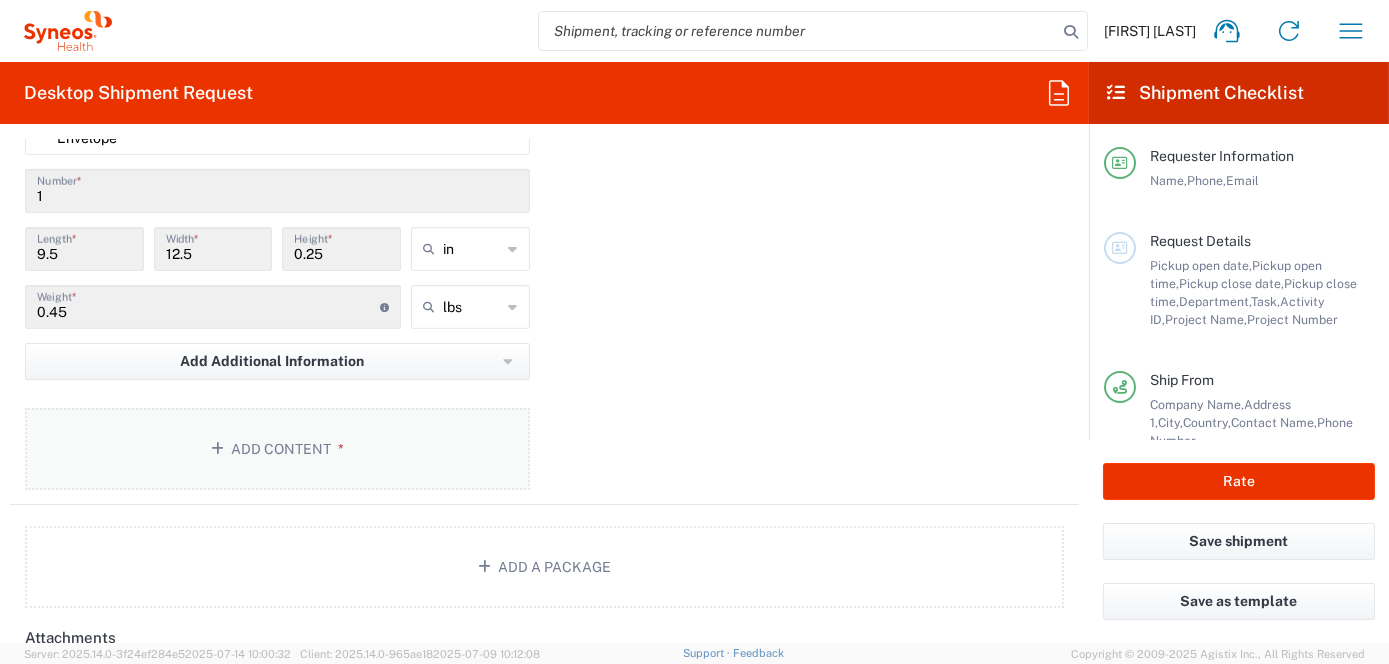click on "Add Content *" 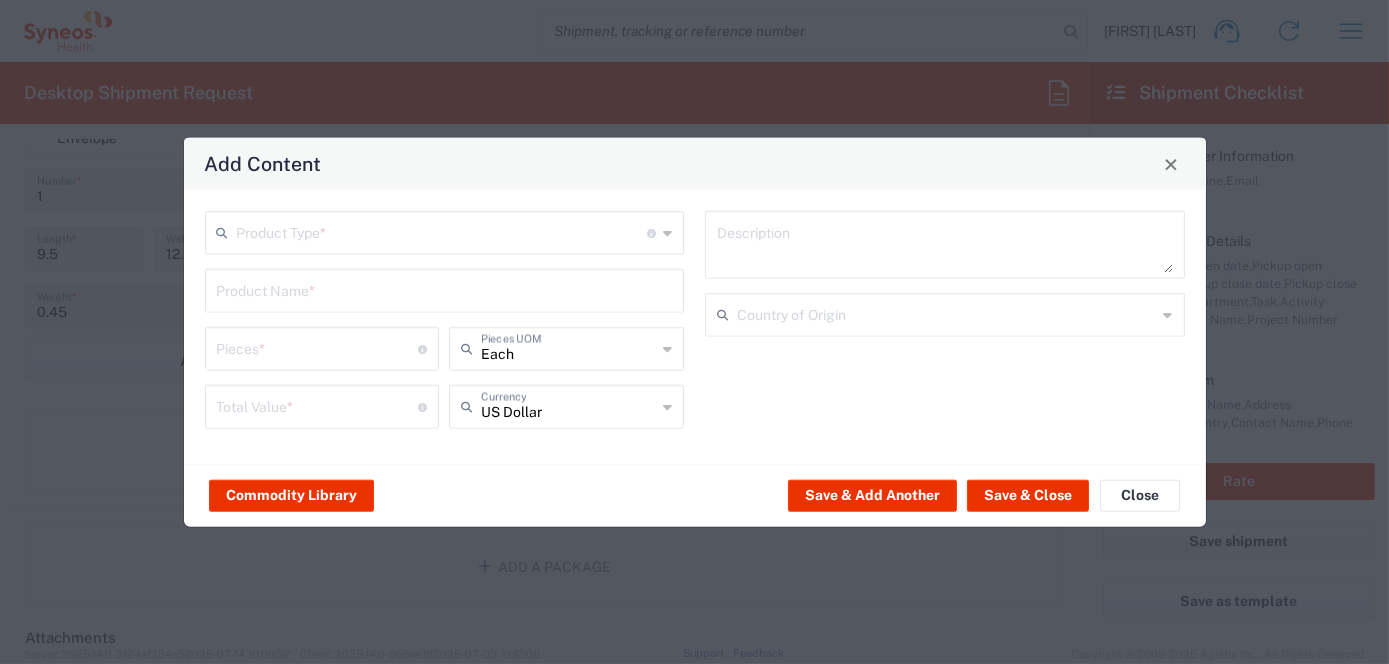 click 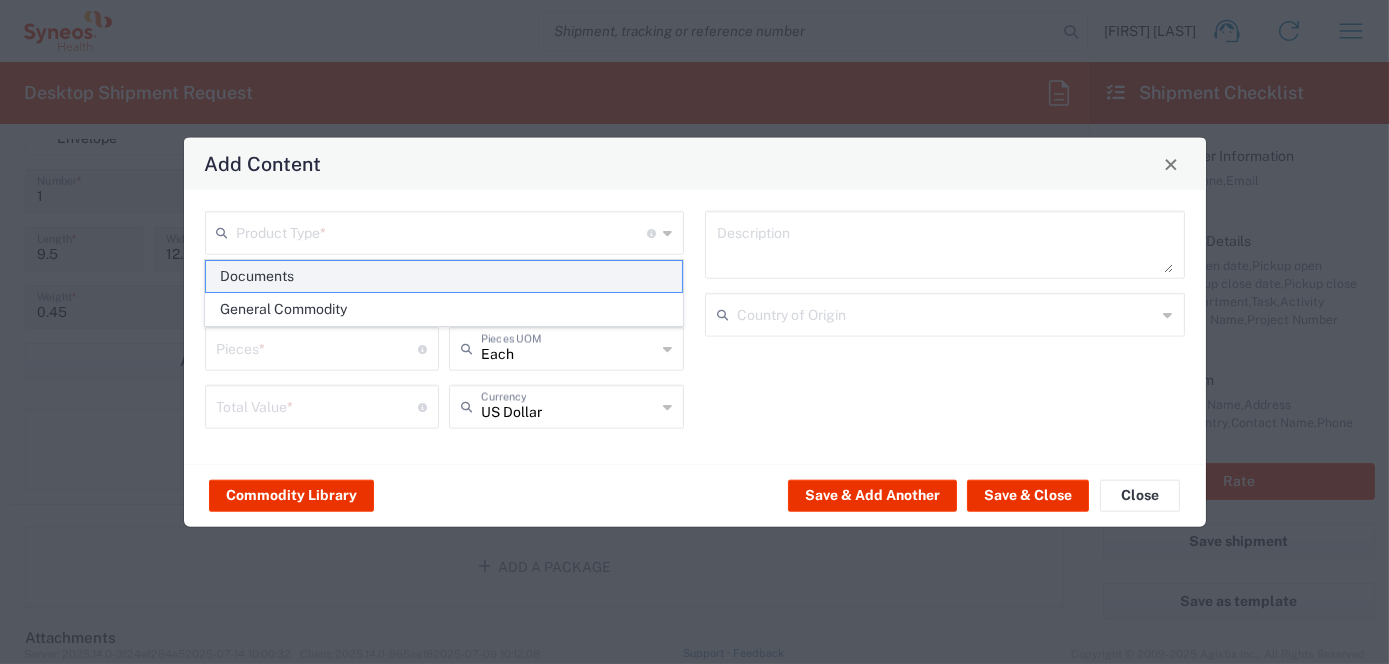 click on "Documents" 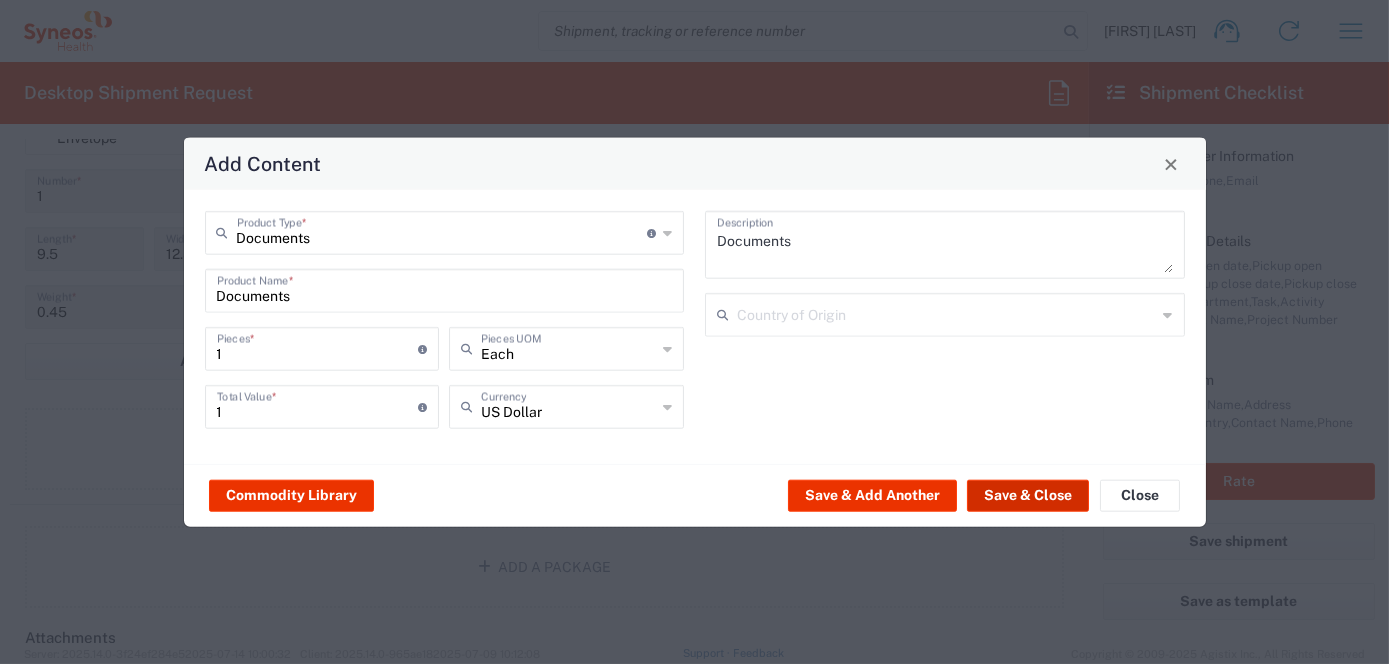 click on "Save & Close" 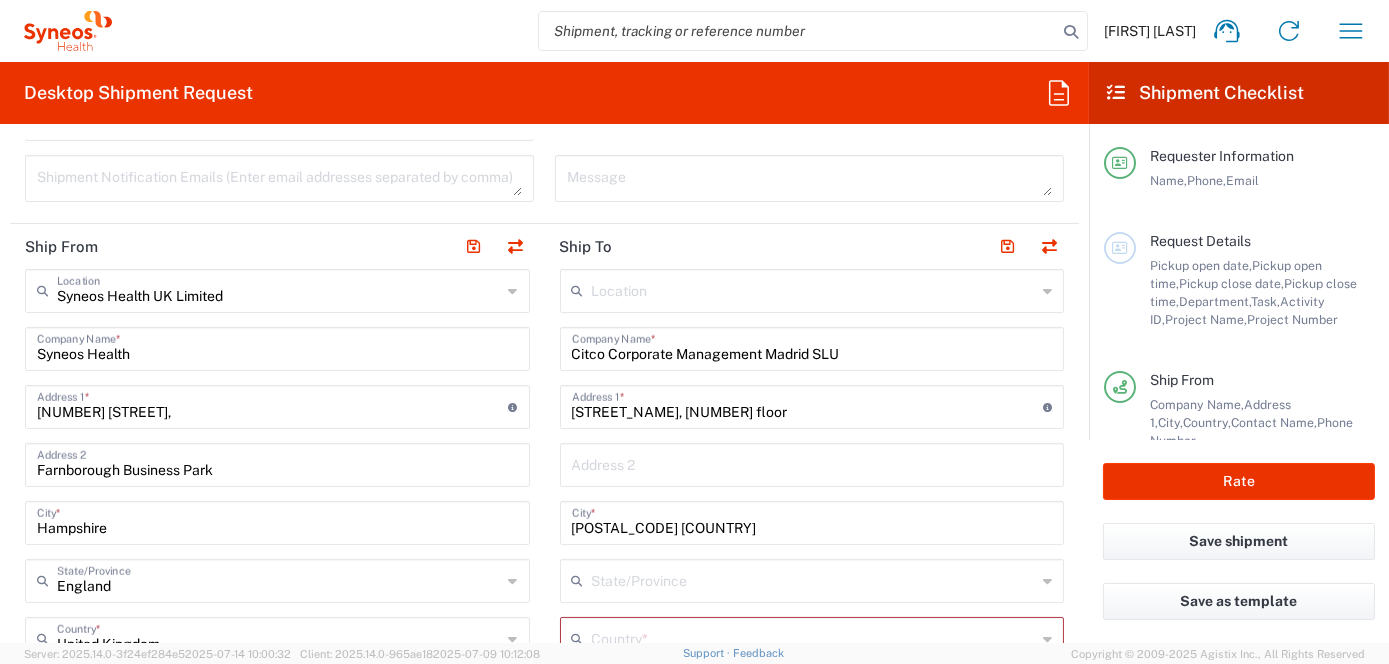 scroll, scrollTop: 775, scrollLeft: 0, axis: vertical 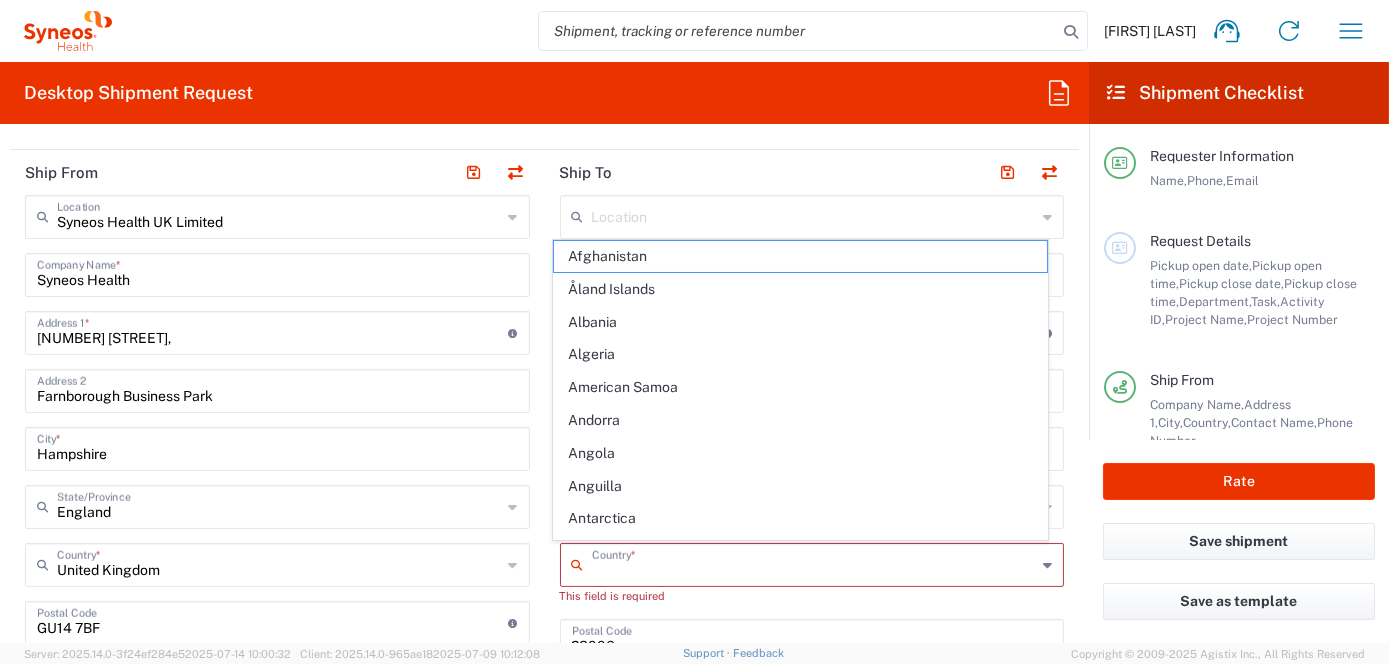 click at bounding box center (814, 563) 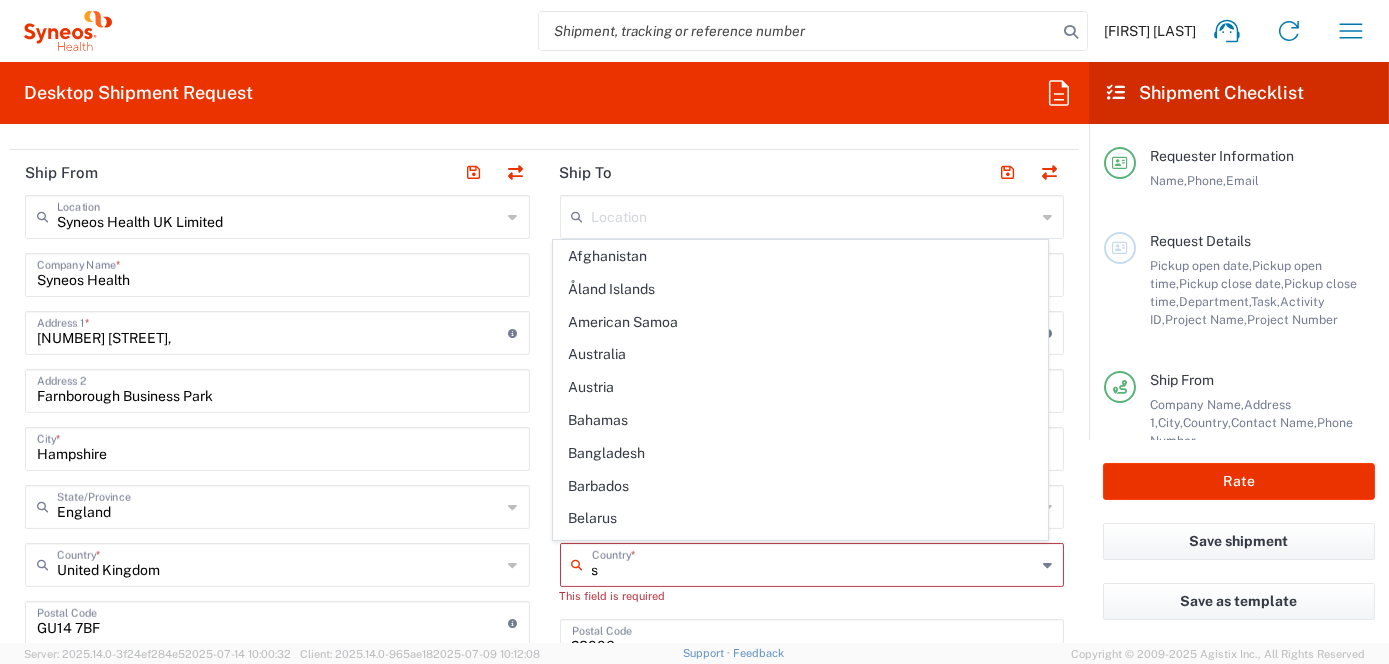 click 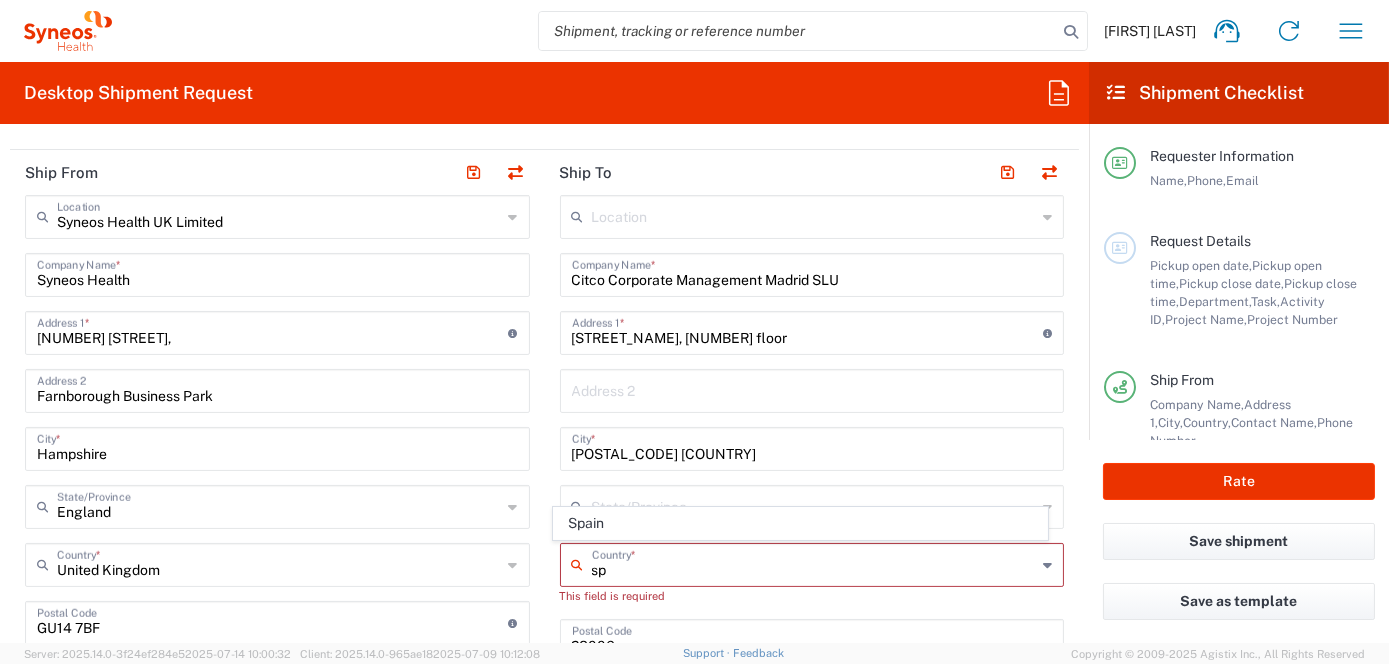 click on "sp" at bounding box center [814, 563] 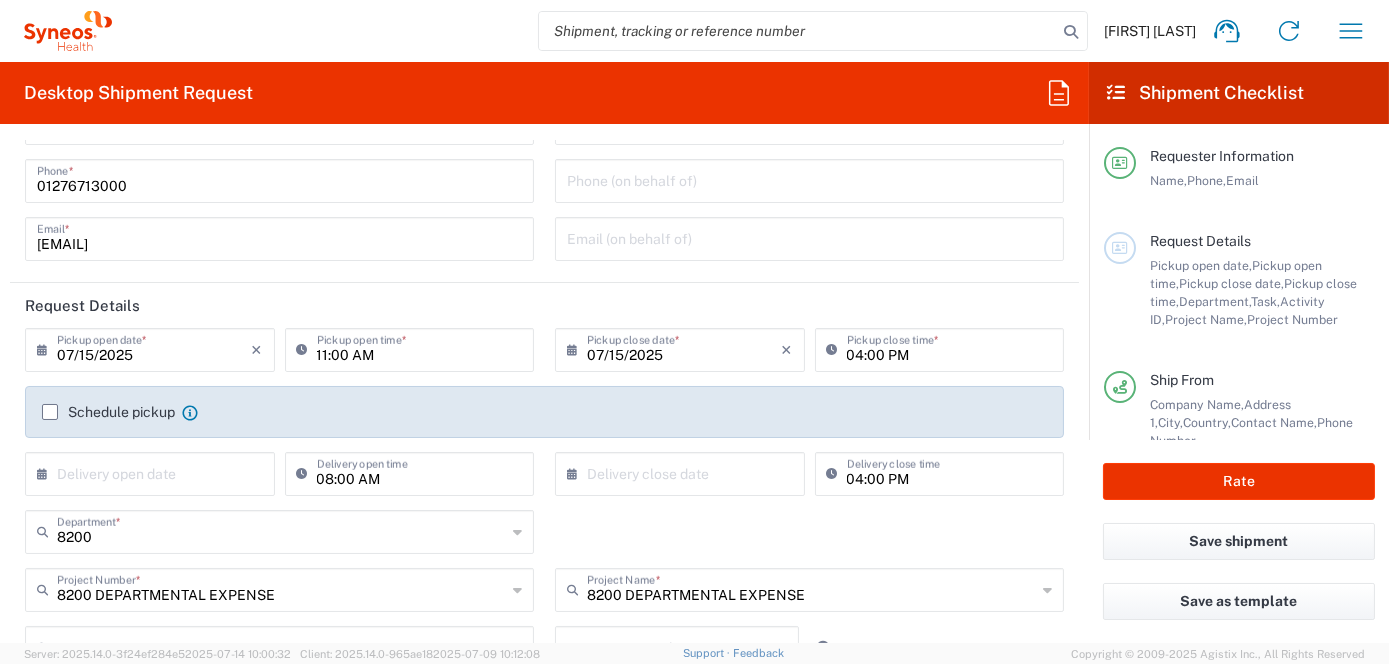 scroll, scrollTop: 75, scrollLeft: 0, axis: vertical 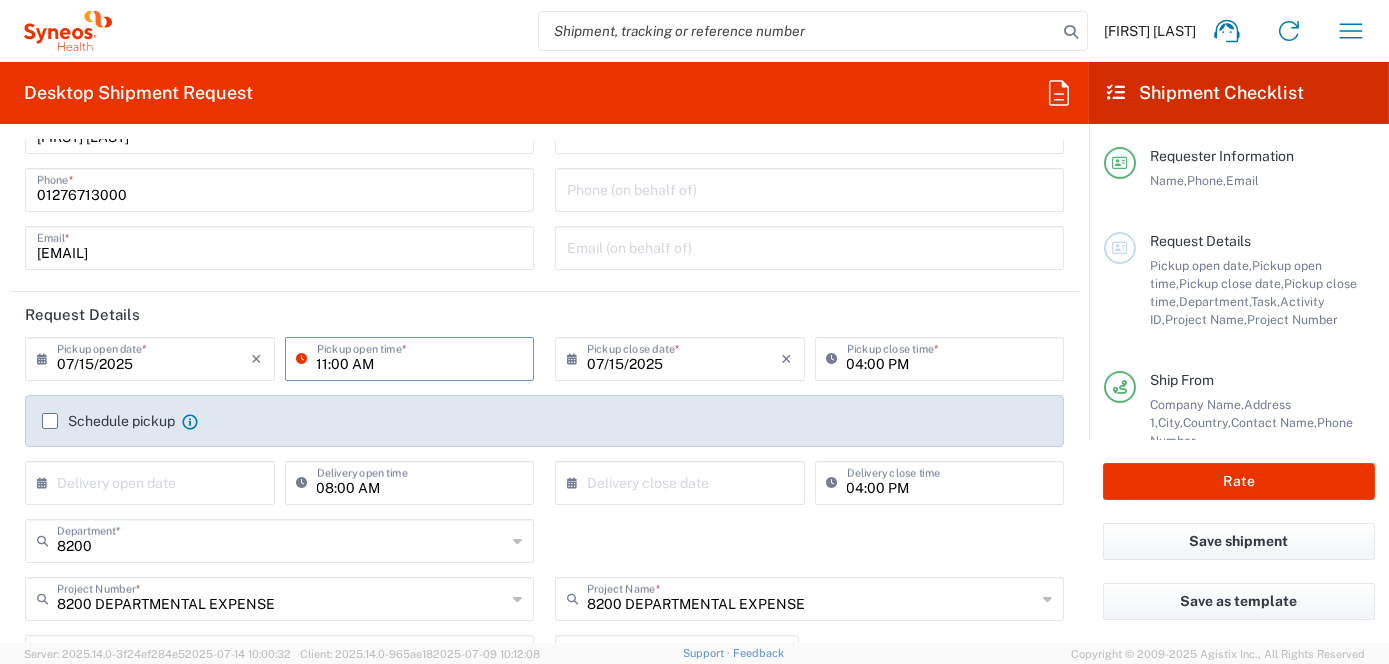 click on "11:00 AM" at bounding box center [420, 357] 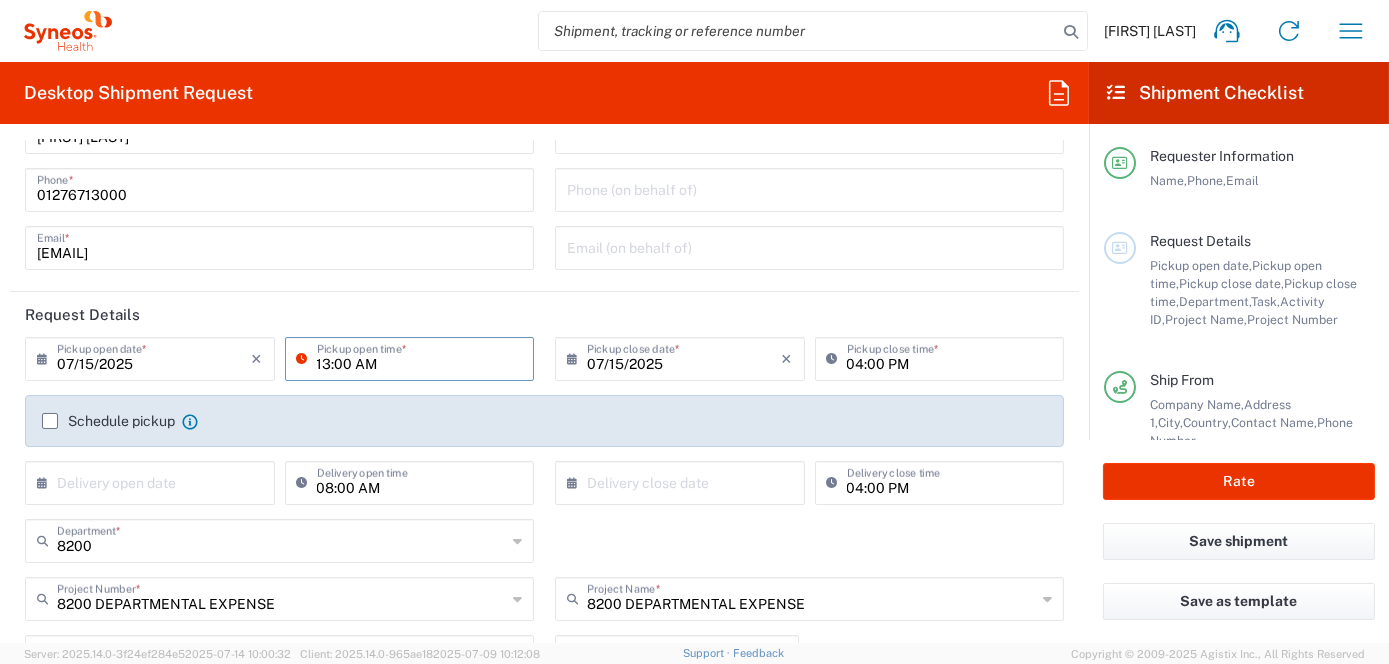 click on "13:00 AM" at bounding box center [420, 357] 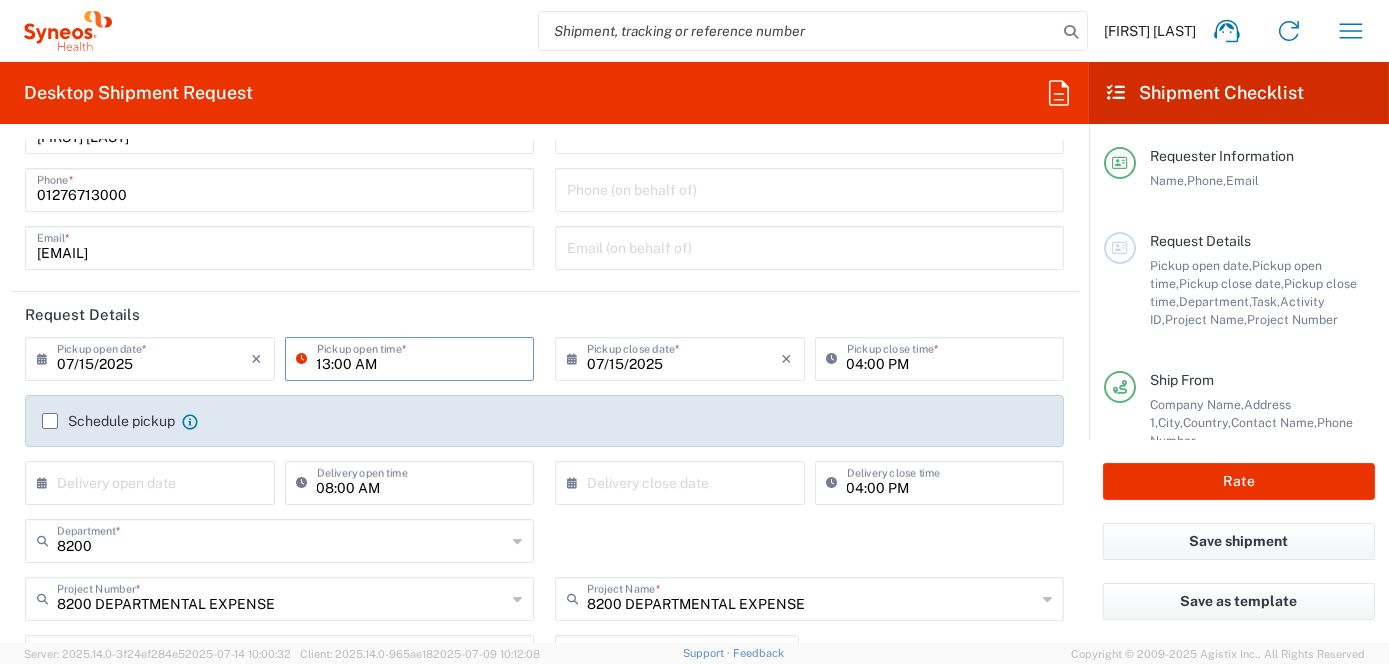 click on "13:00 AM" at bounding box center (420, 357) 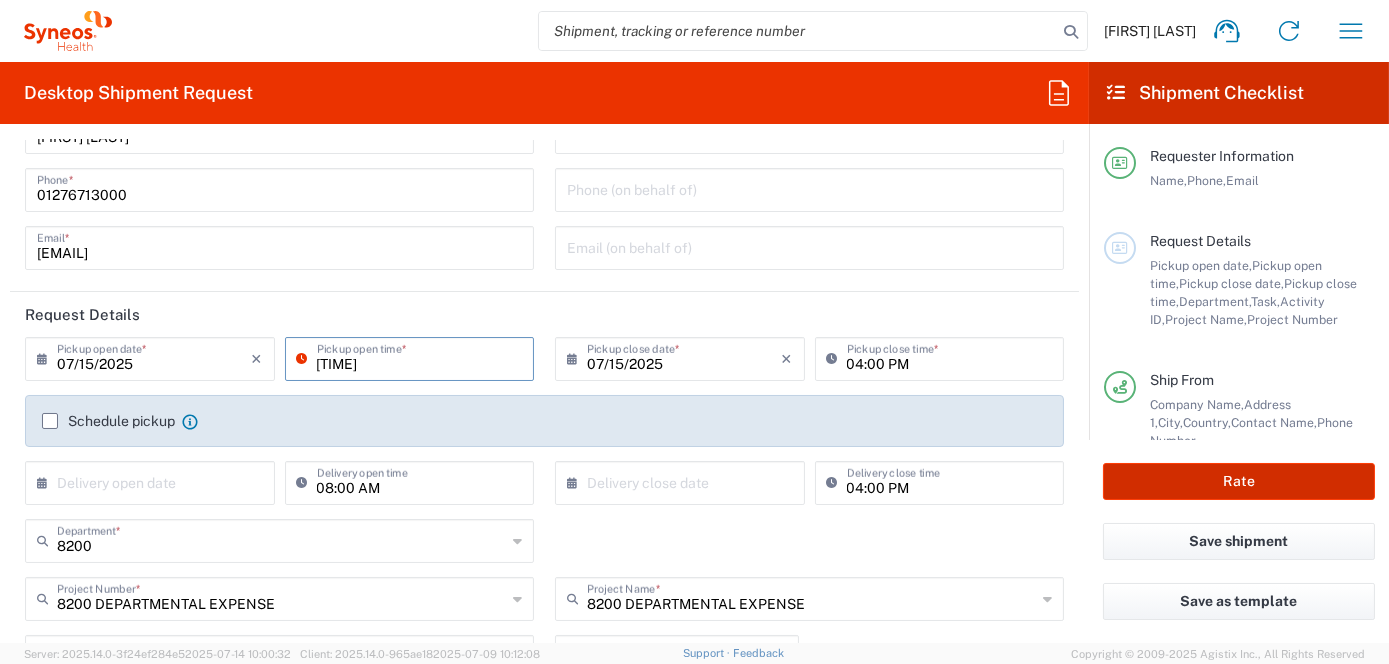 type on "[TIME]" 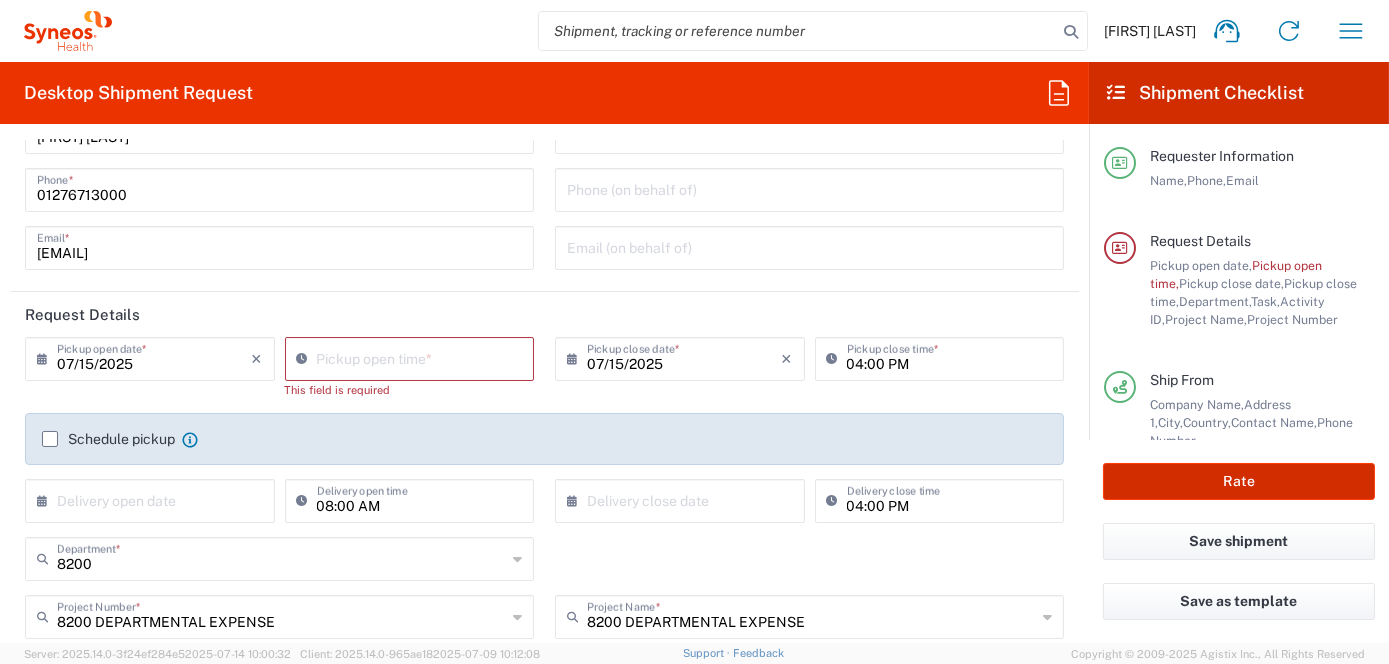 click on "Rate" 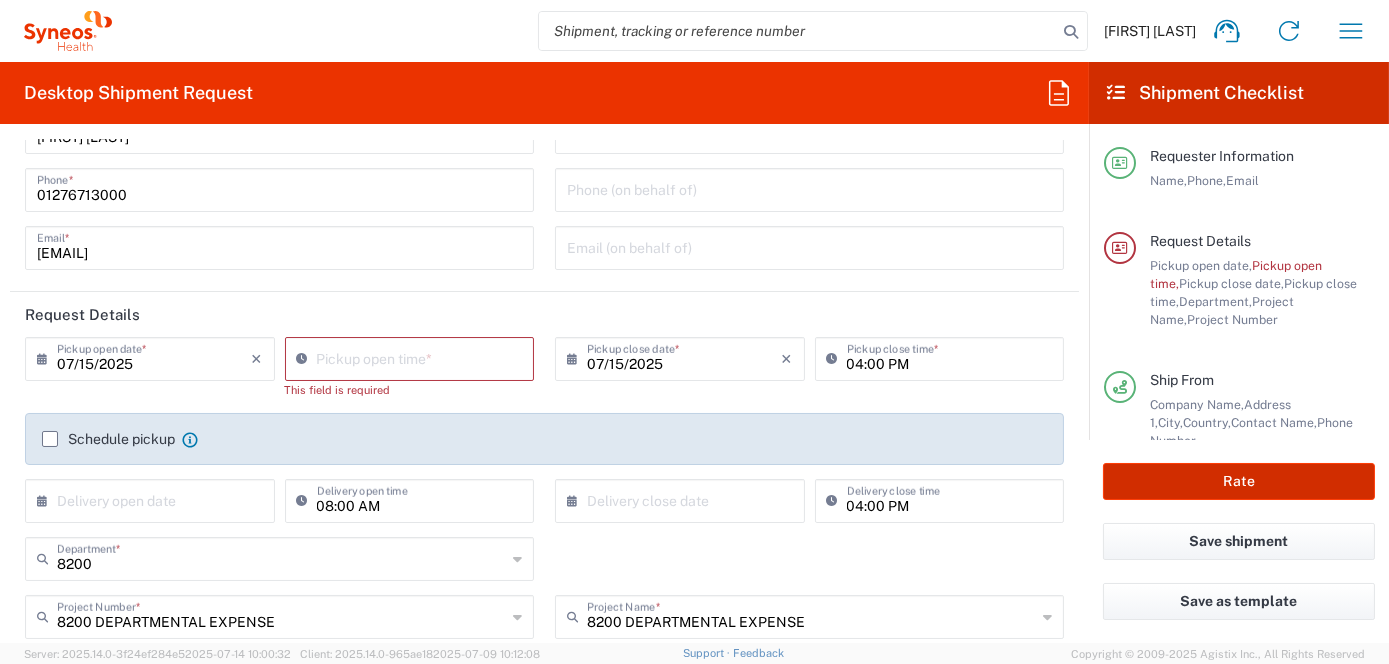 type on "8200 DEPARTMENTAL EXPENSE" 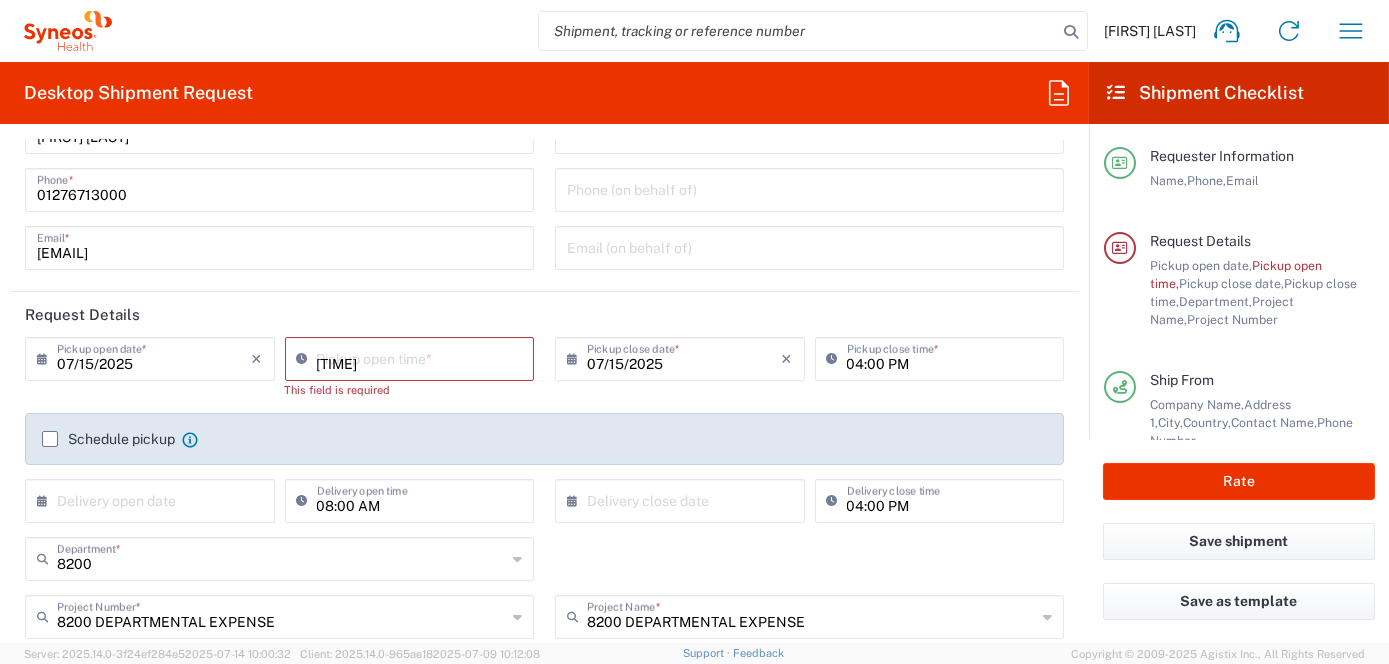 click on "[TIME]" at bounding box center (420, 357) 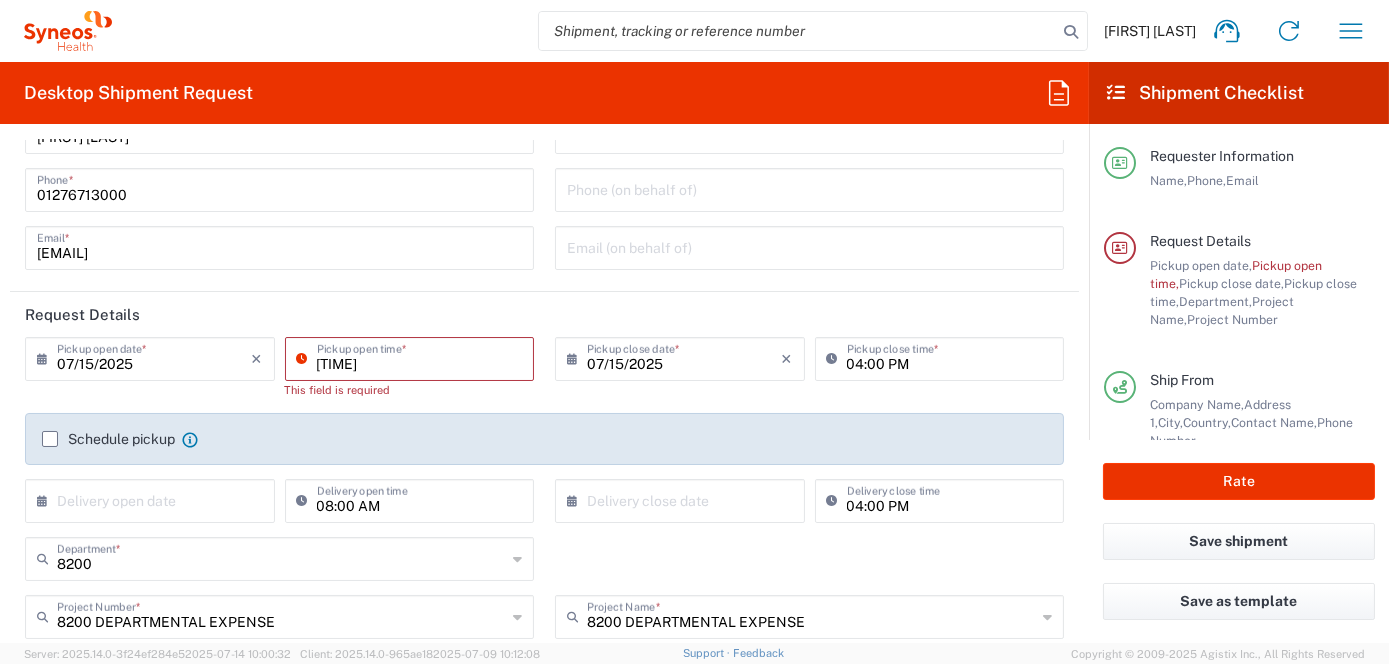 click on "[TIME]" at bounding box center [420, 357] 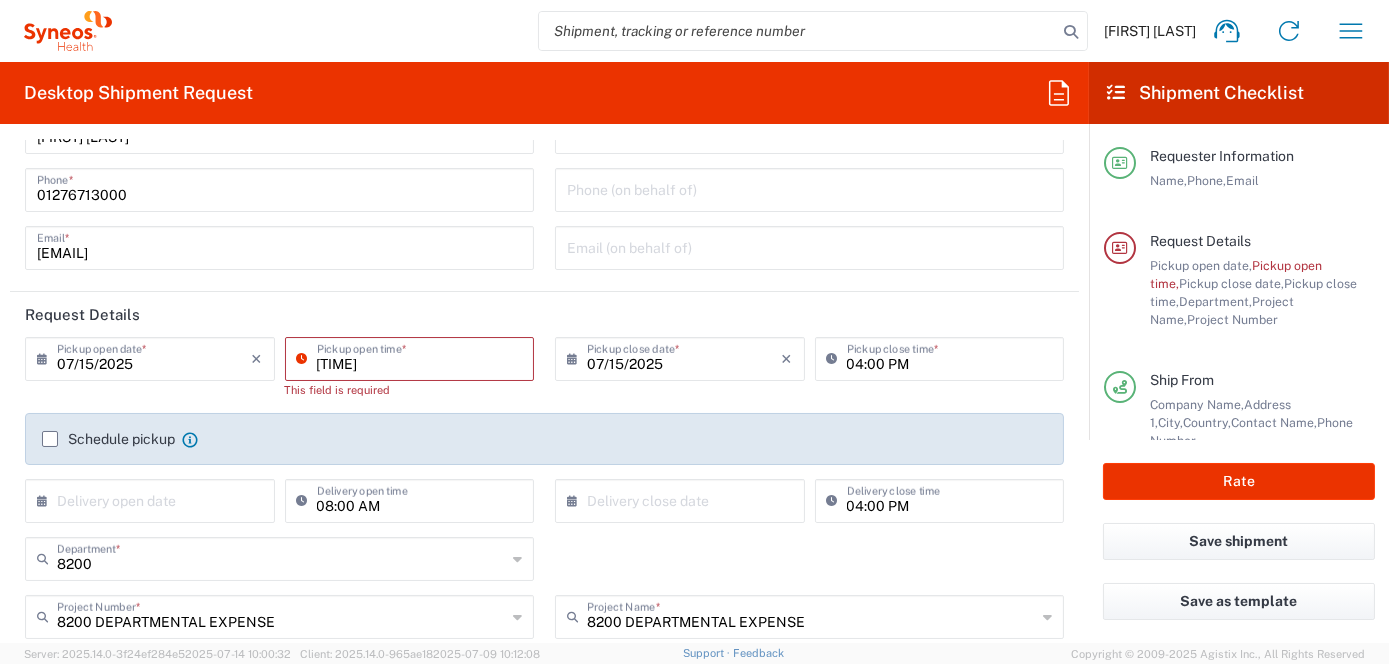 drag, startPoint x: 385, startPoint y: 362, endPoint x: 305, endPoint y: 364, distance: 80.024994 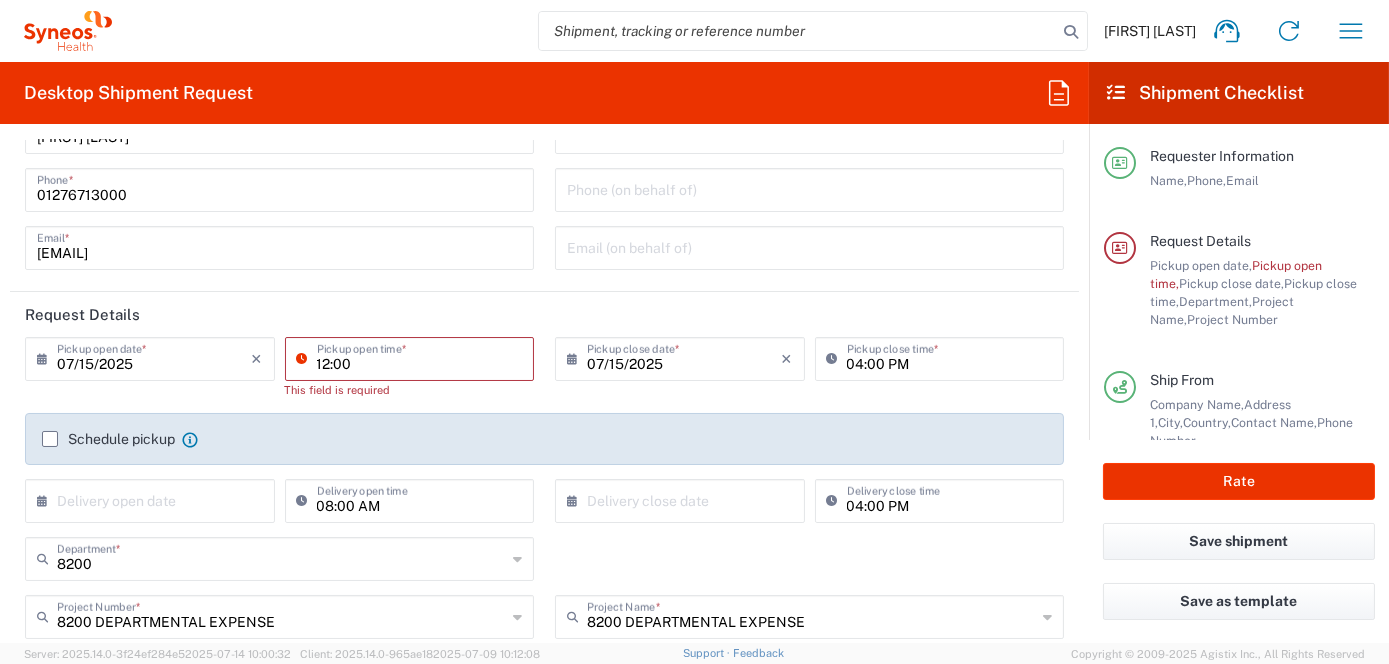 type on "12:00" 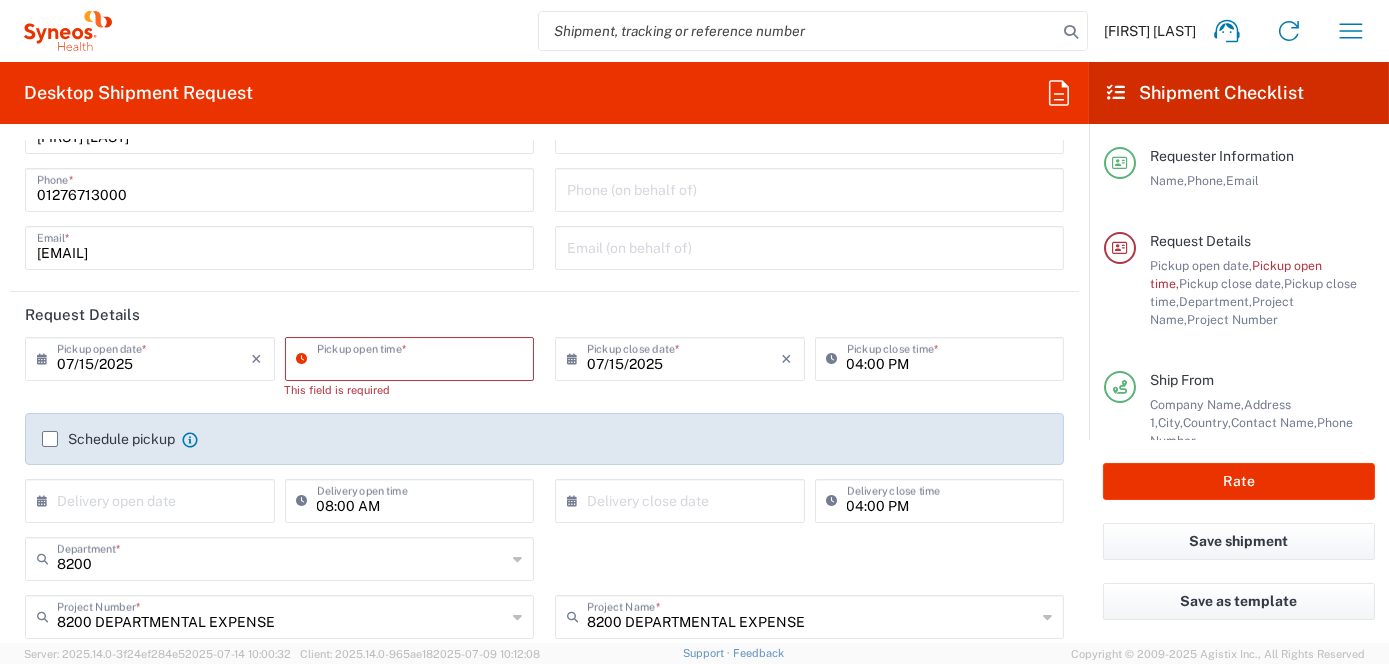 click on "Pickup open time  * This field is required" 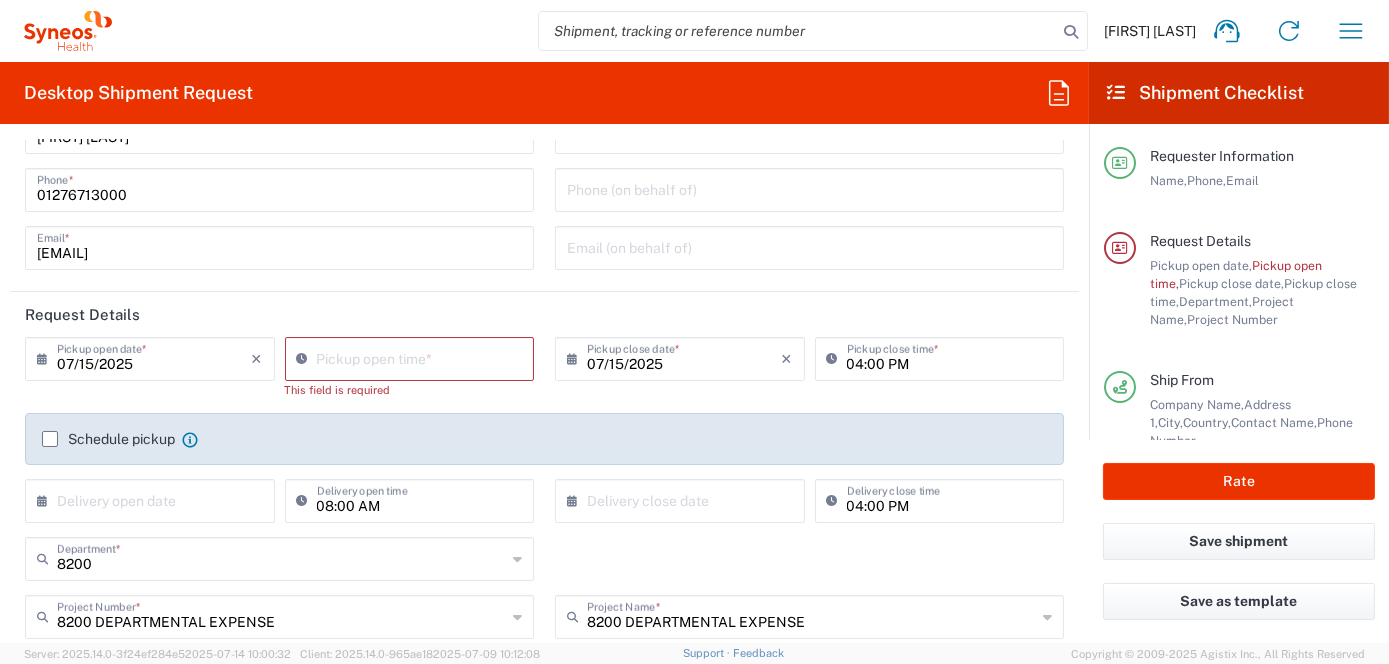 type on "10:42 AM" 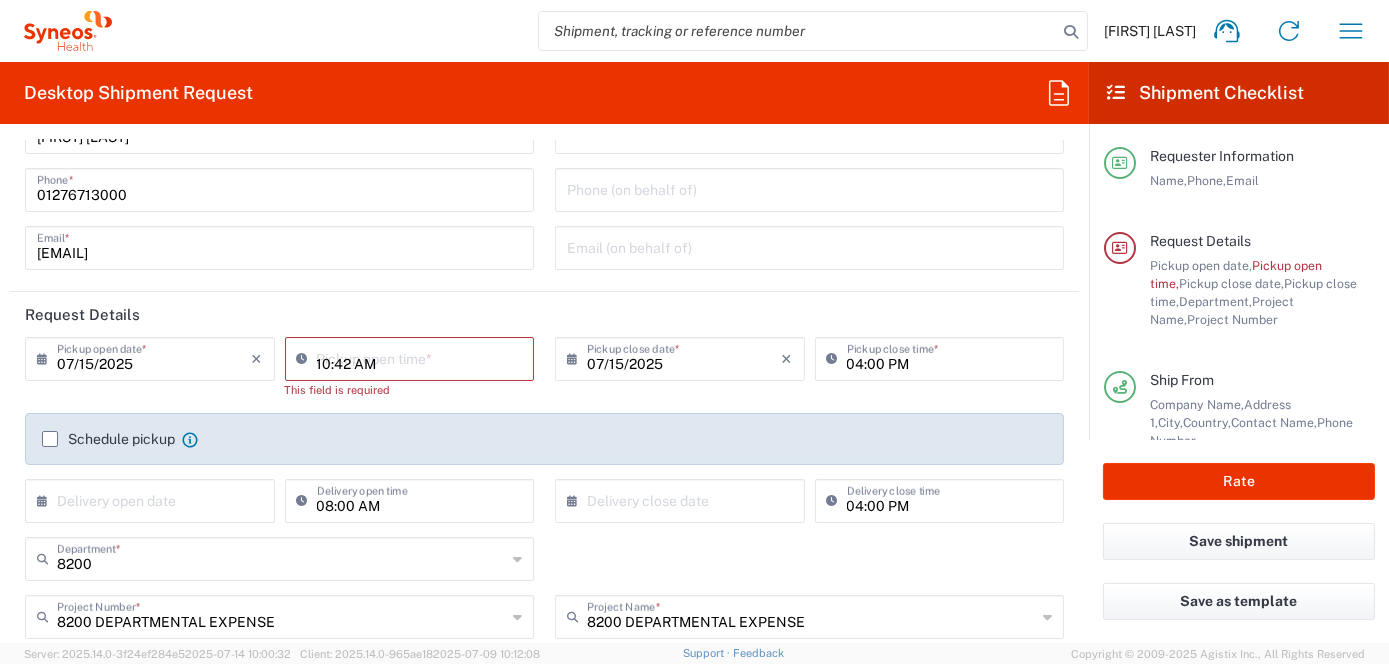 click on "10:42 AM" at bounding box center [420, 357] 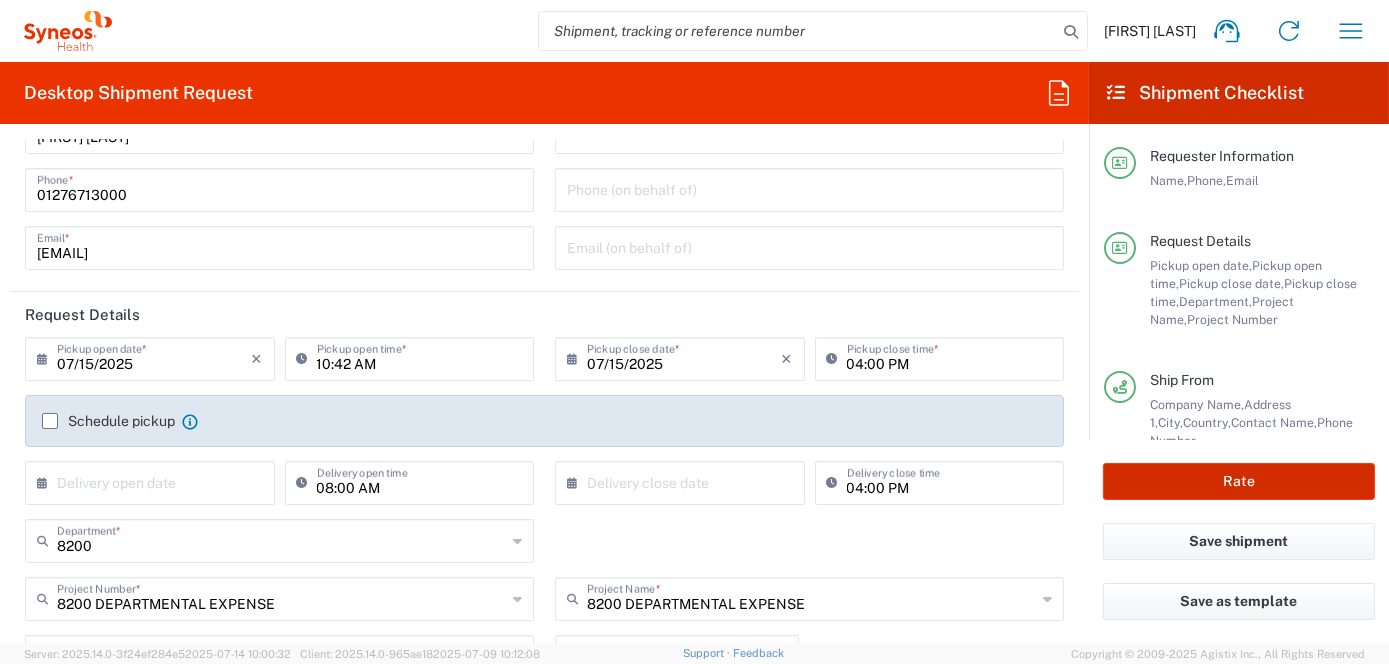 click on "Rate" 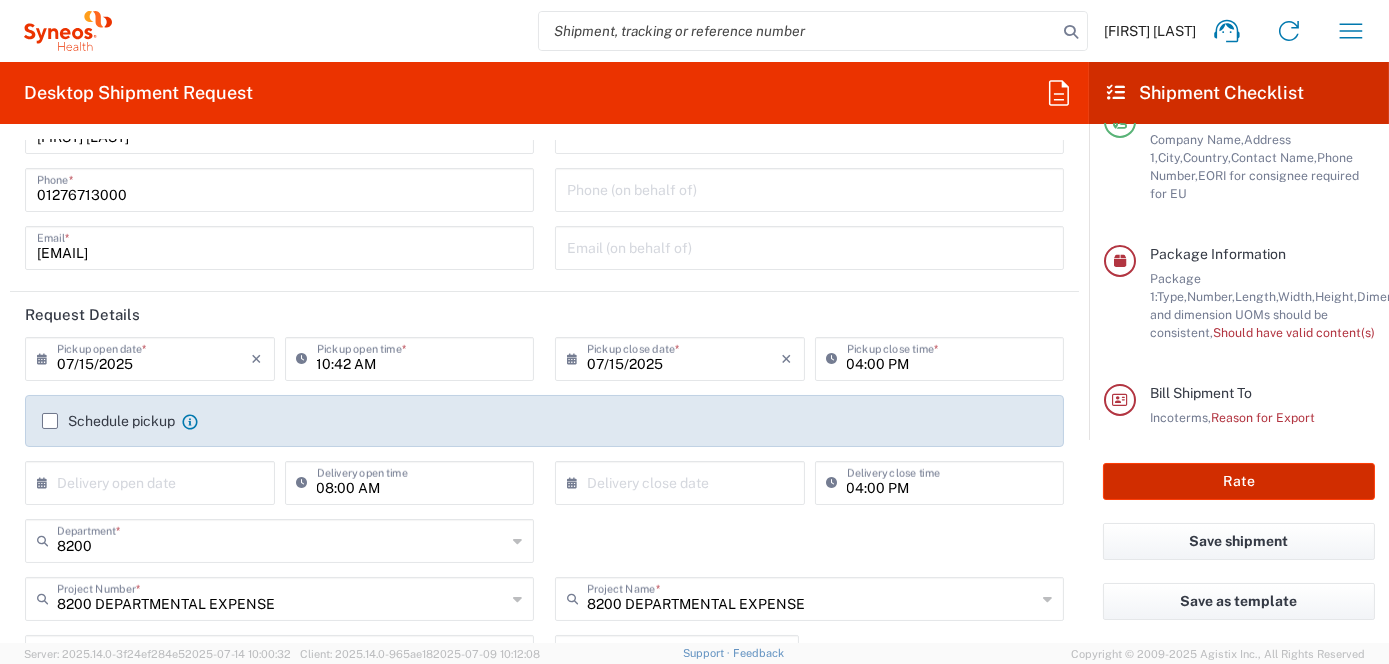 scroll, scrollTop: 405, scrollLeft: 0, axis: vertical 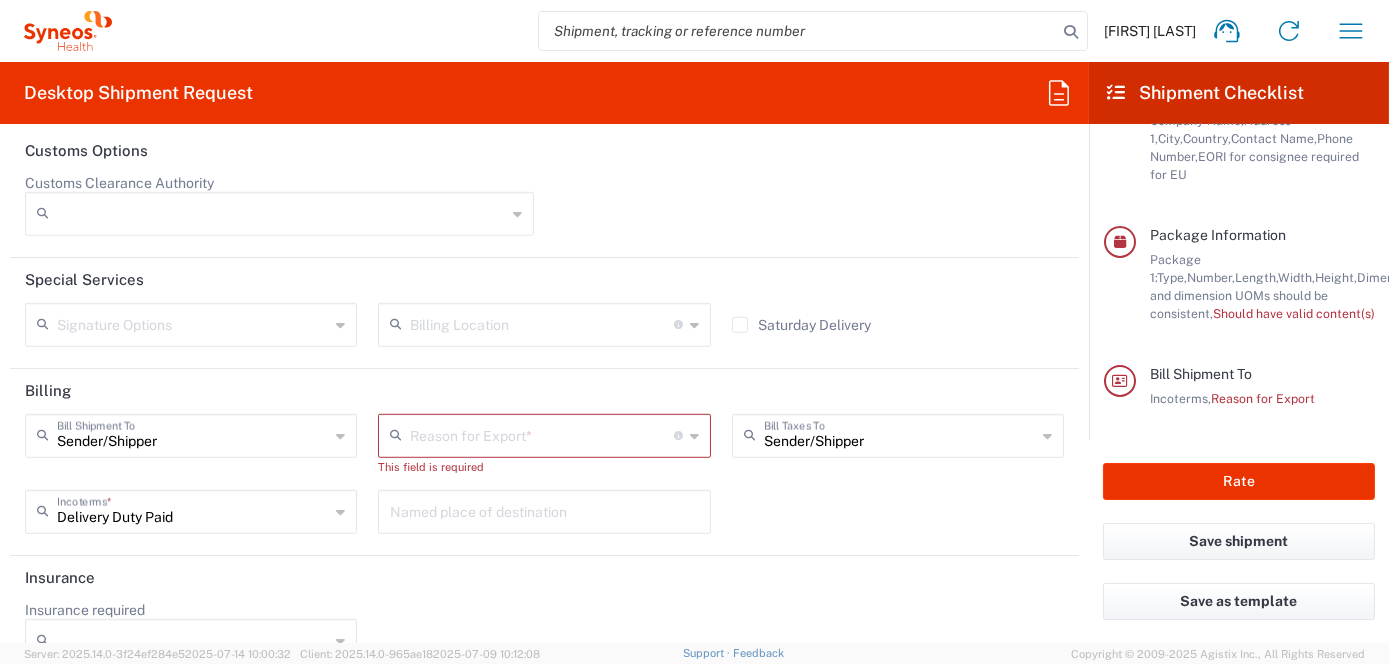 click 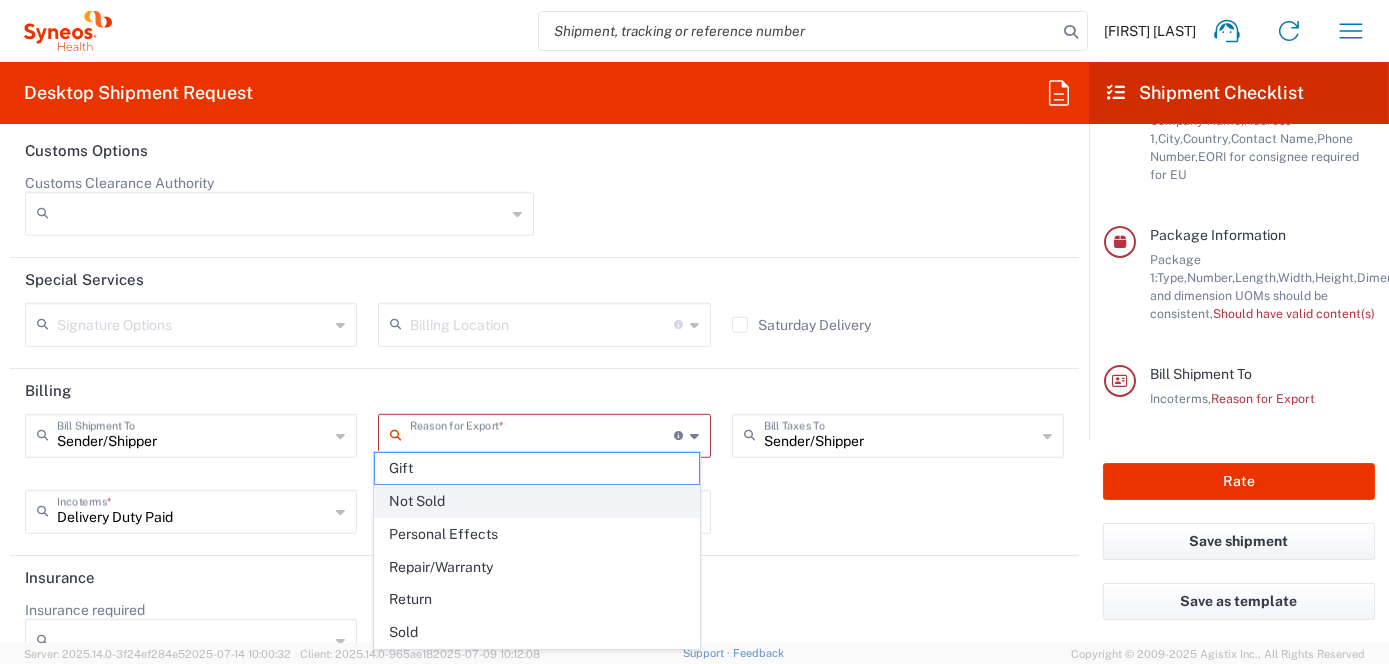 click on "Not Sold" 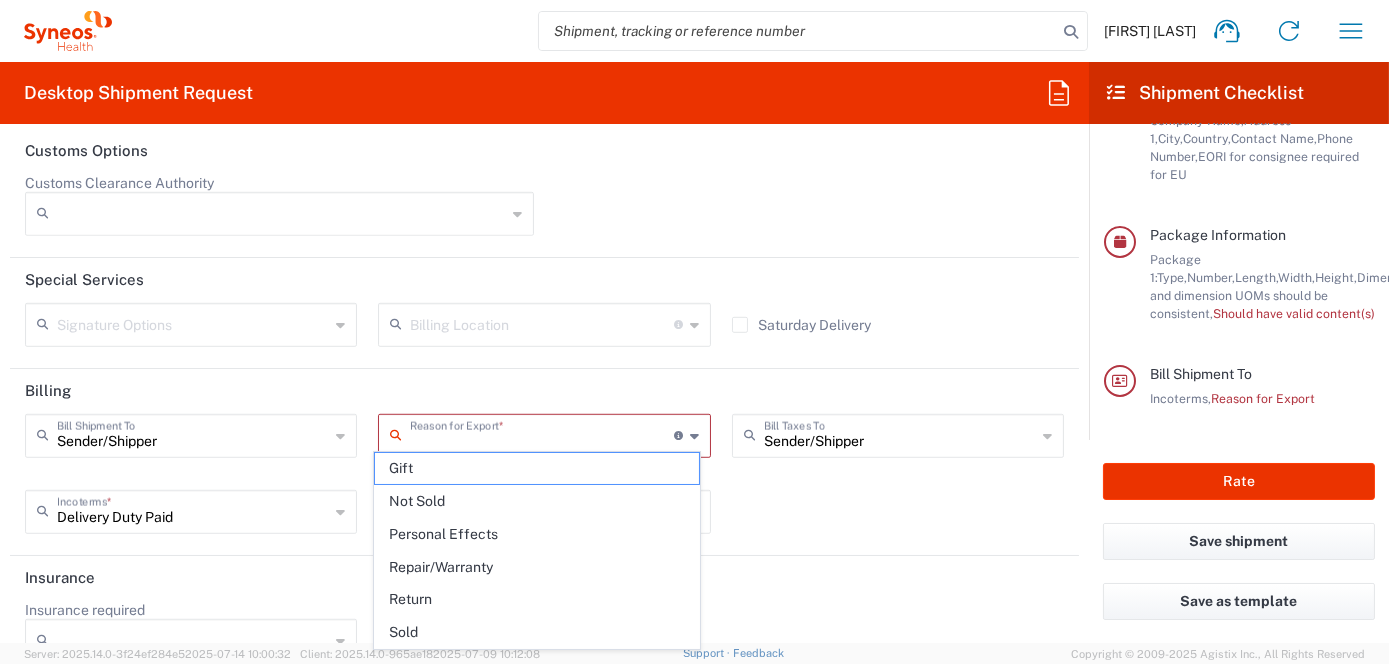 type on "Not Sold" 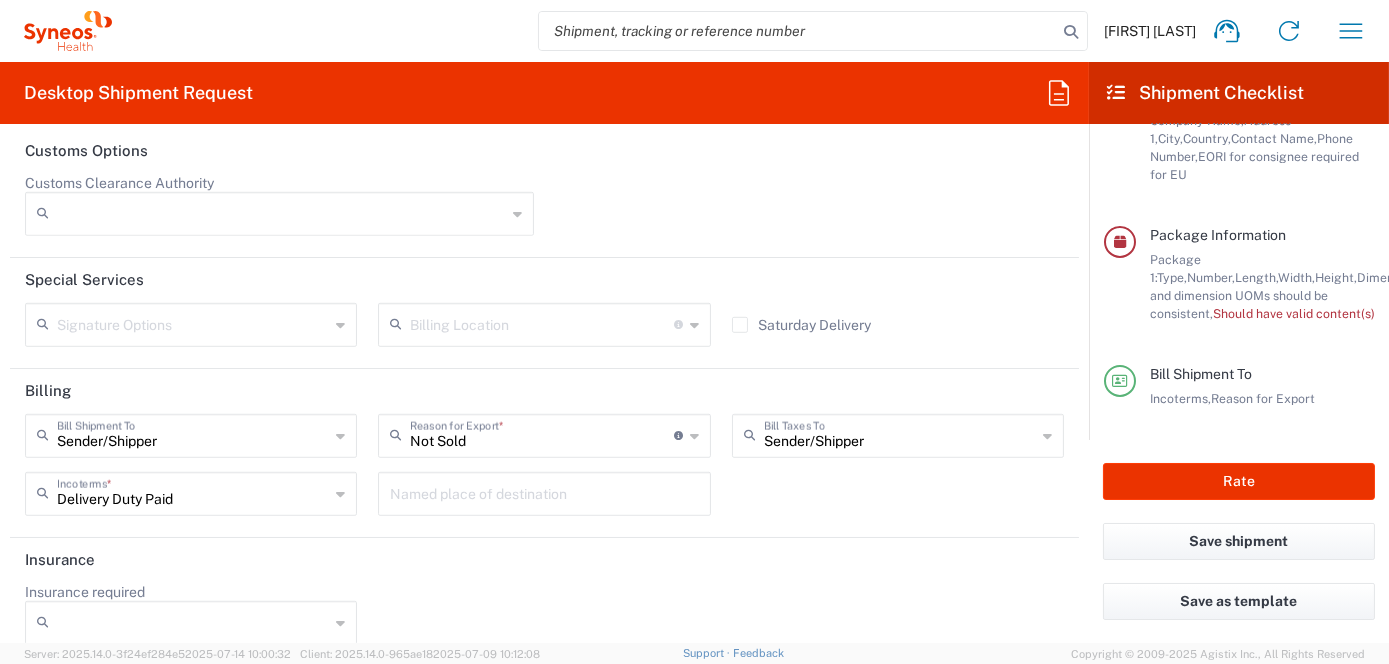 scroll, scrollTop: 2888, scrollLeft: 0, axis: vertical 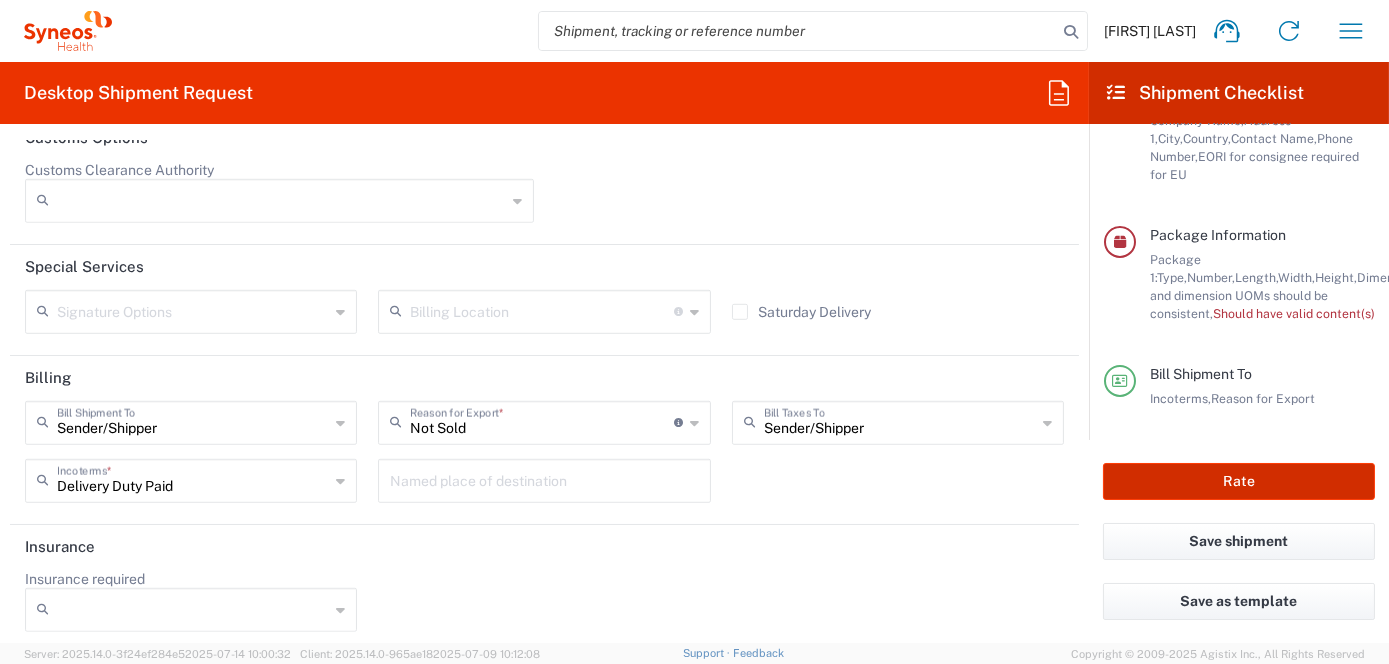 click on "Rate" 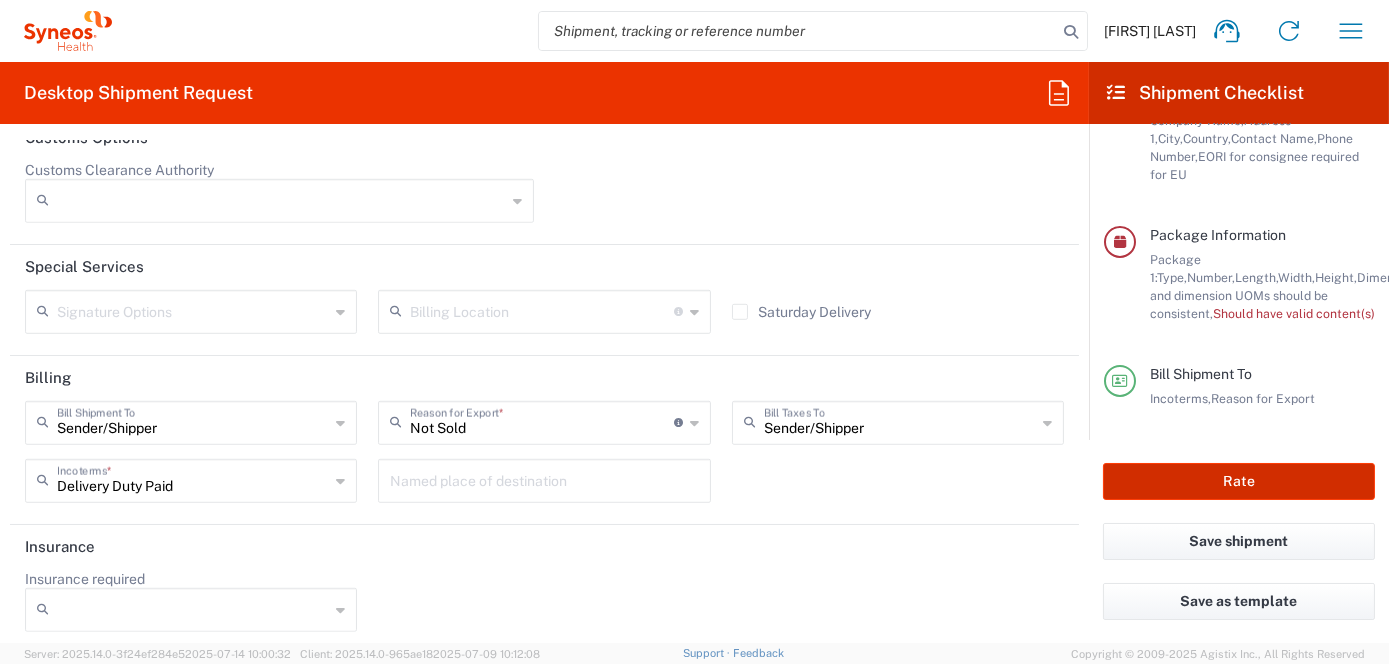 click on "Rate" 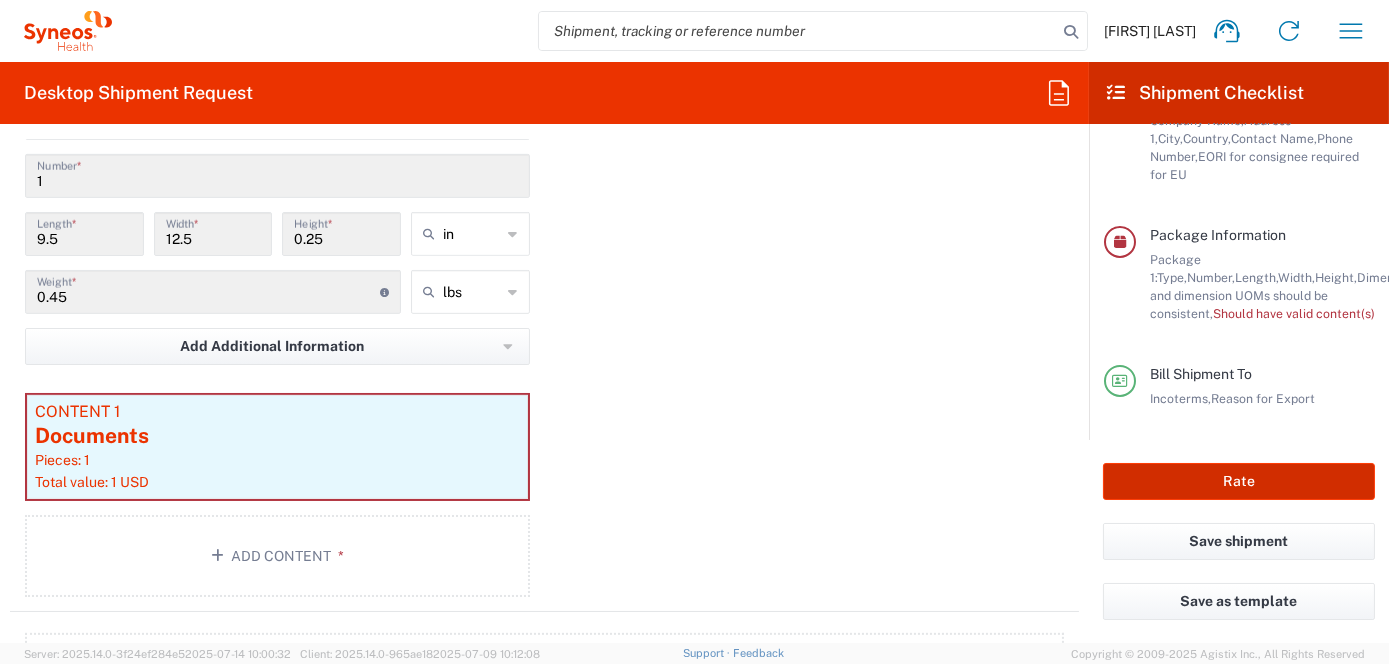 scroll, scrollTop: 1888, scrollLeft: 0, axis: vertical 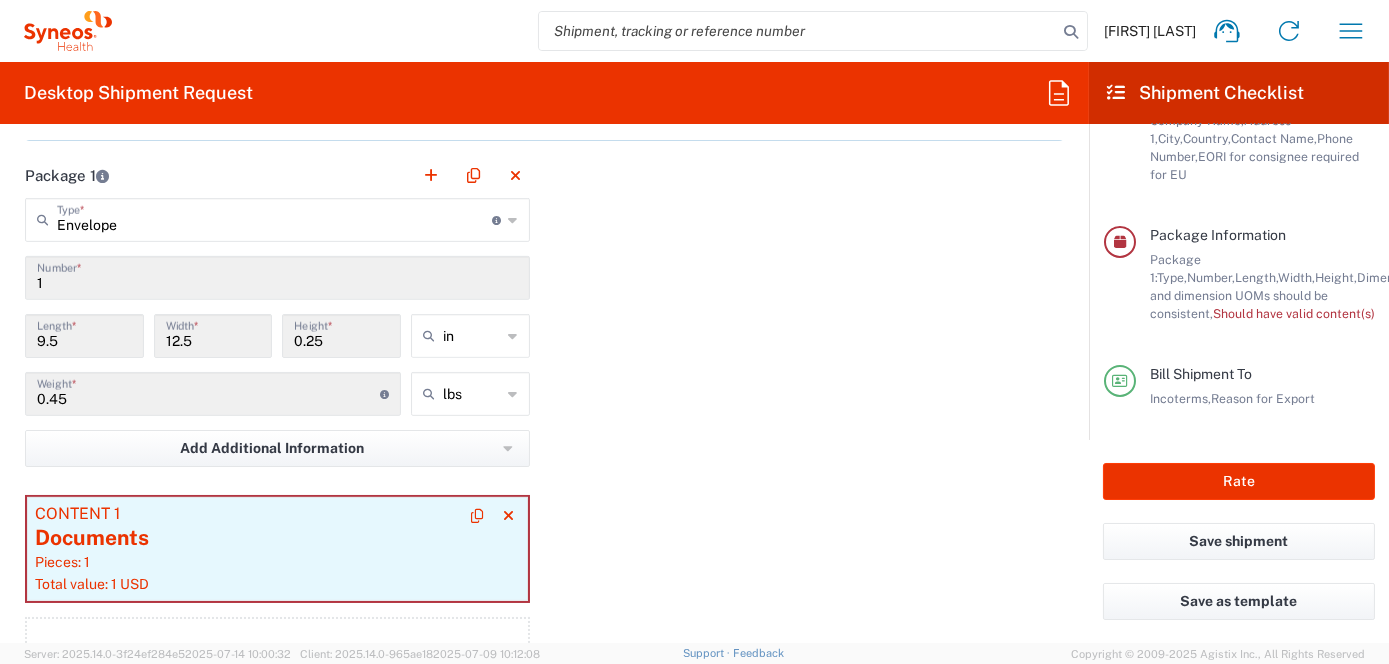 click on "Pieces: 1" 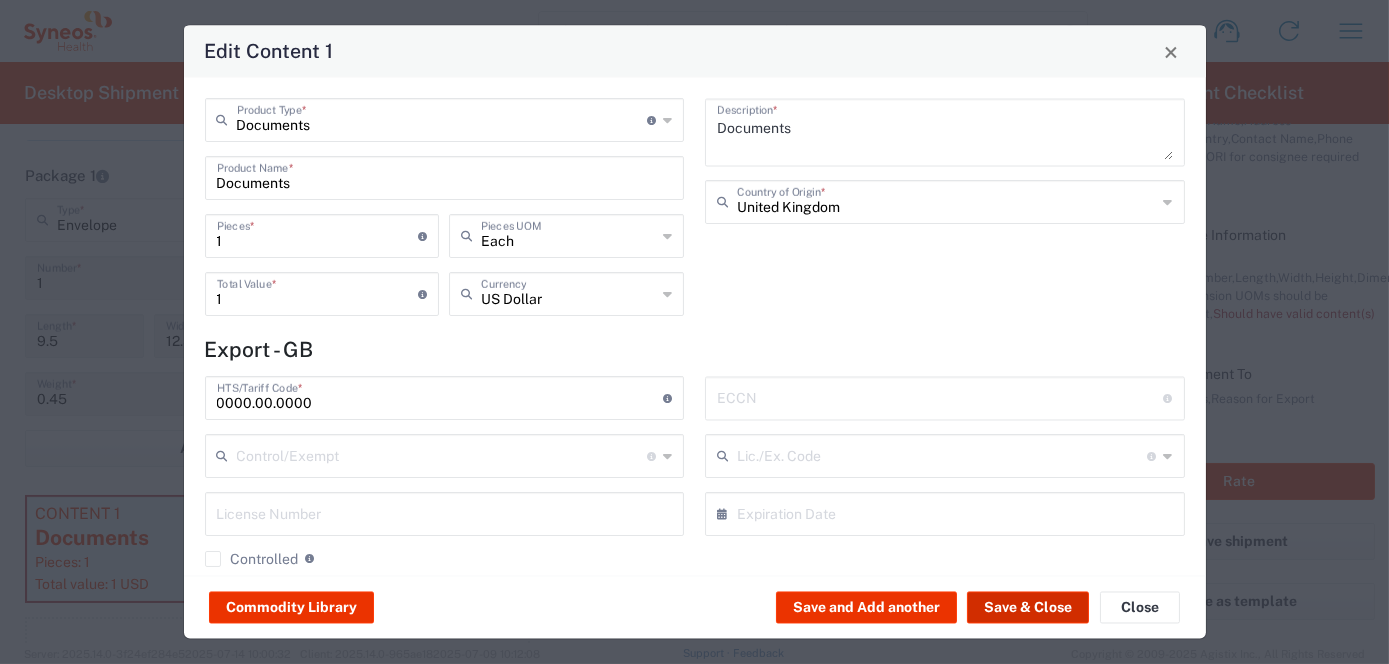 click on "Save & Close" 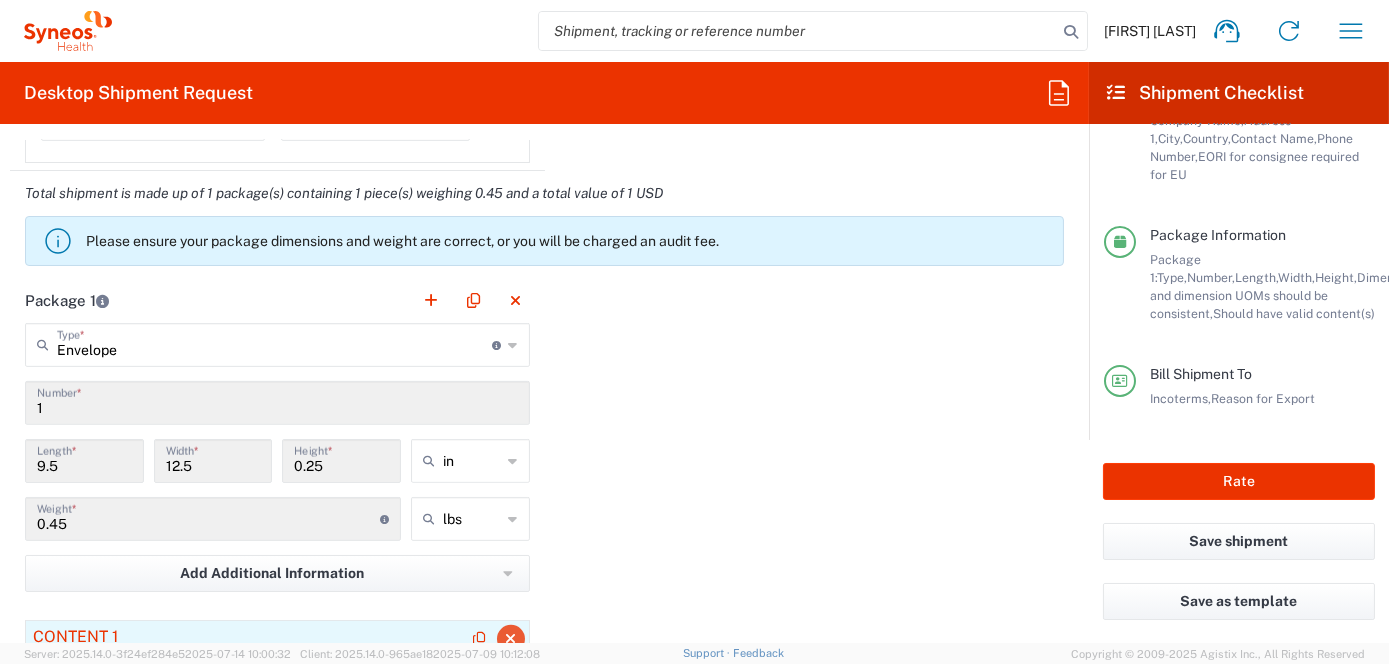scroll, scrollTop: 1888, scrollLeft: 0, axis: vertical 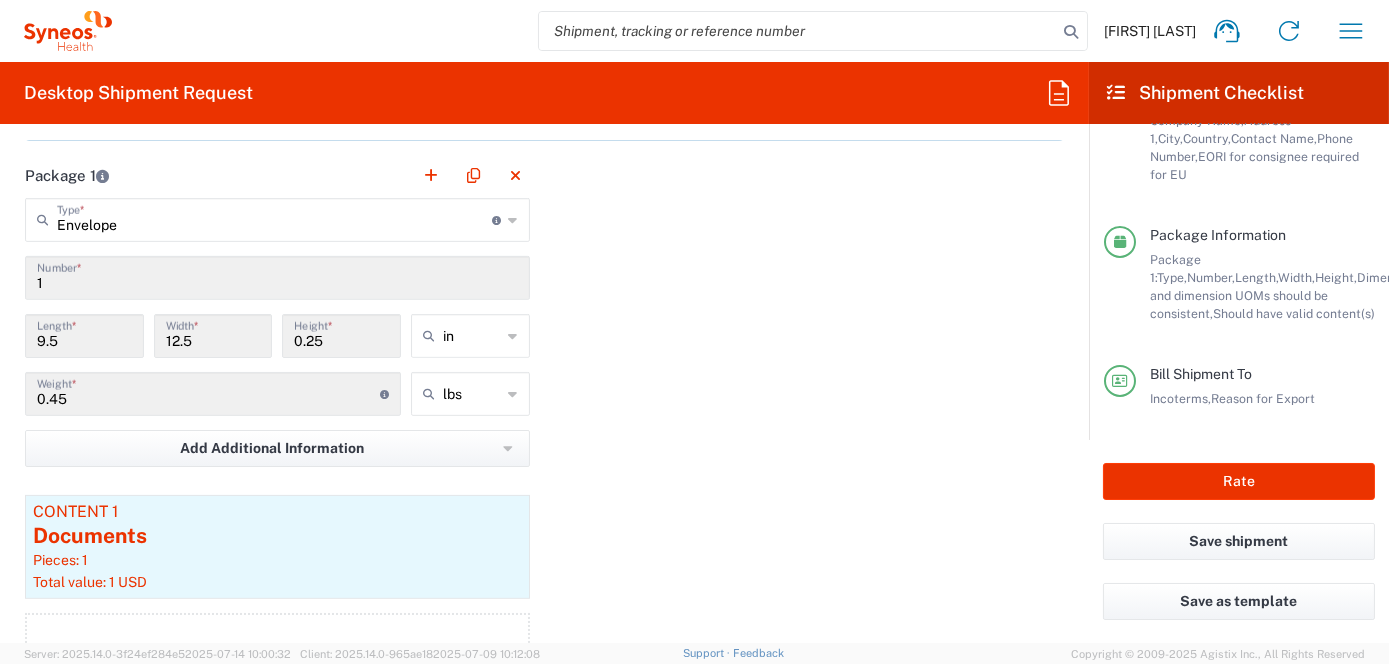 click 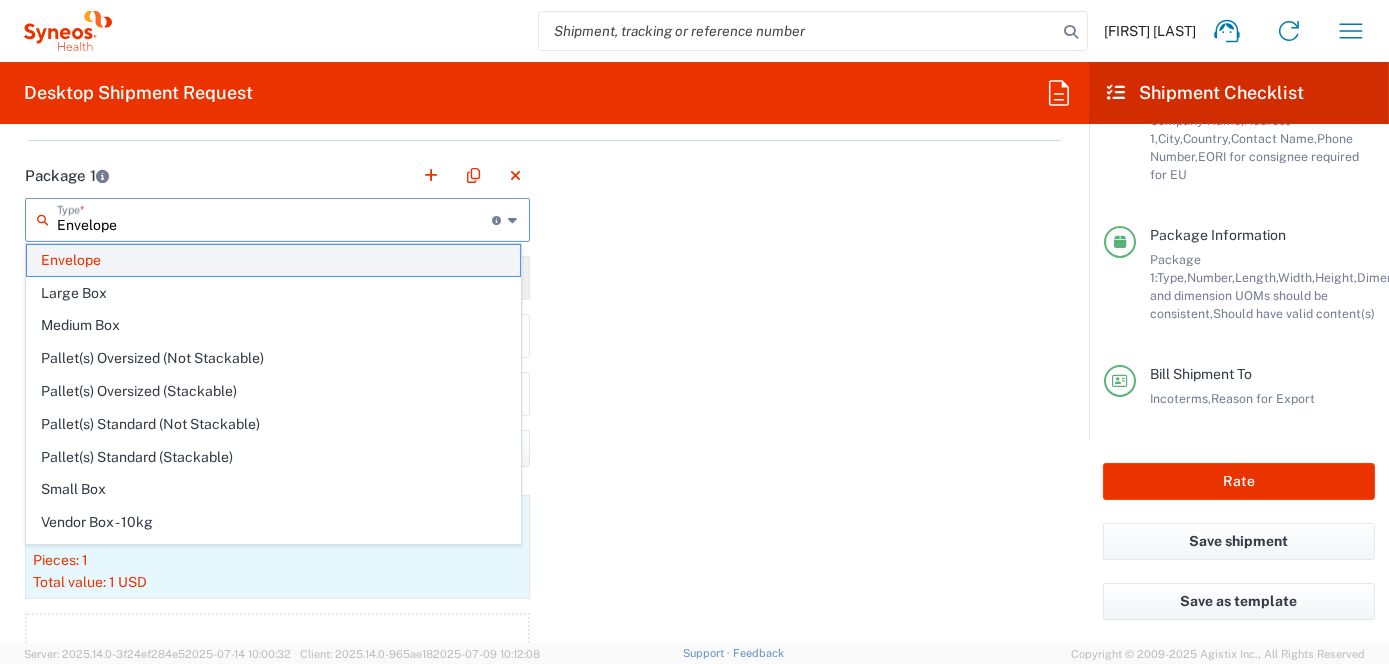 click on "Envelope" 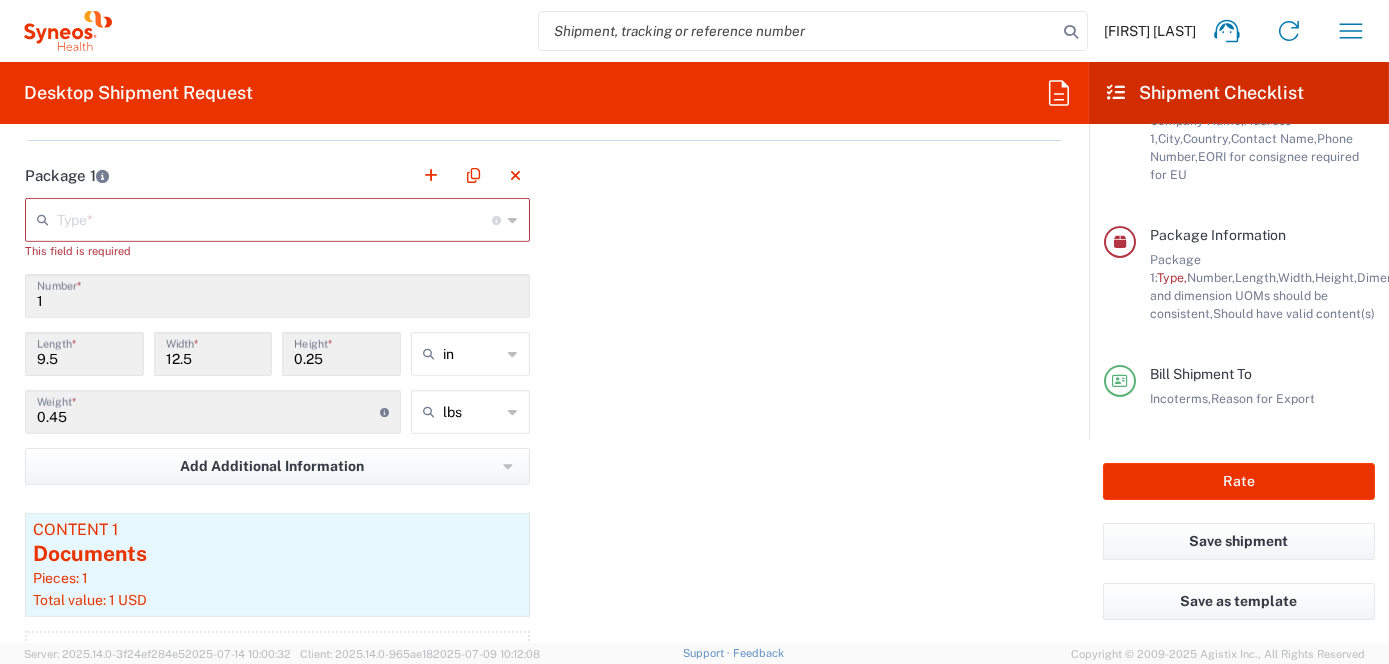 scroll, scrollTop: 1788, scrollLeft: 0, axis: vertical 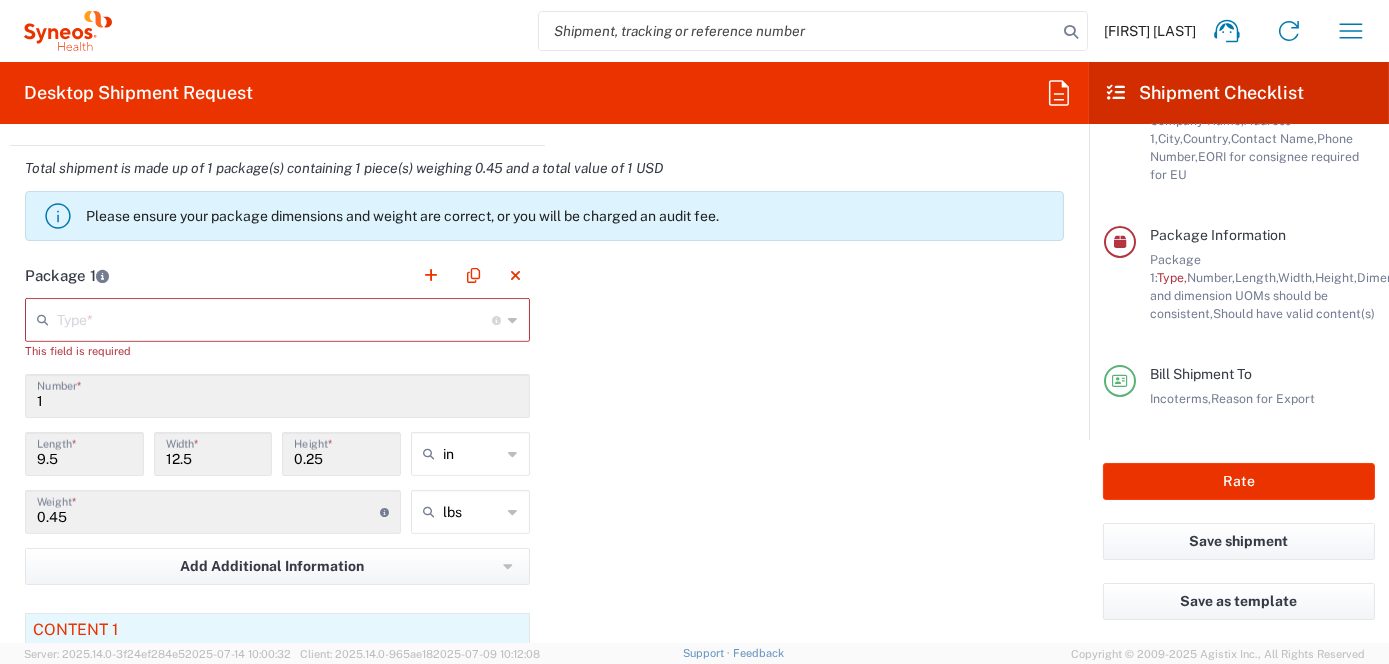 click 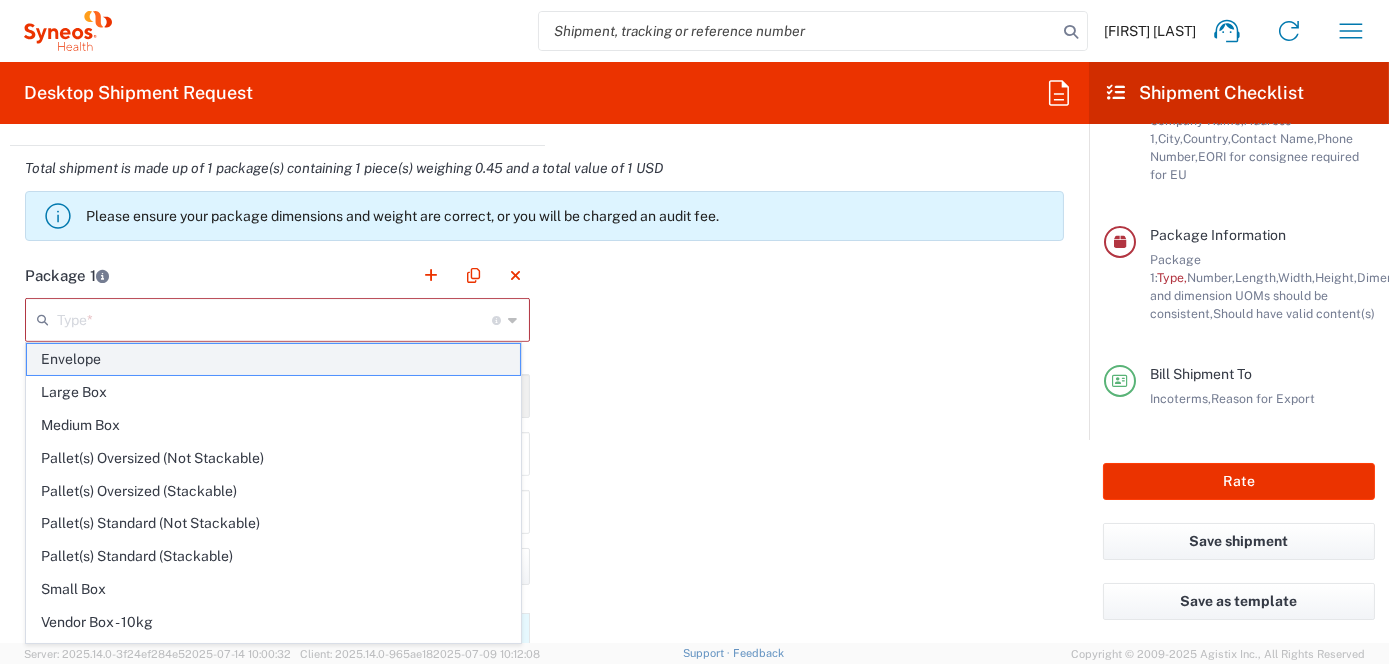 click on "Envelope" 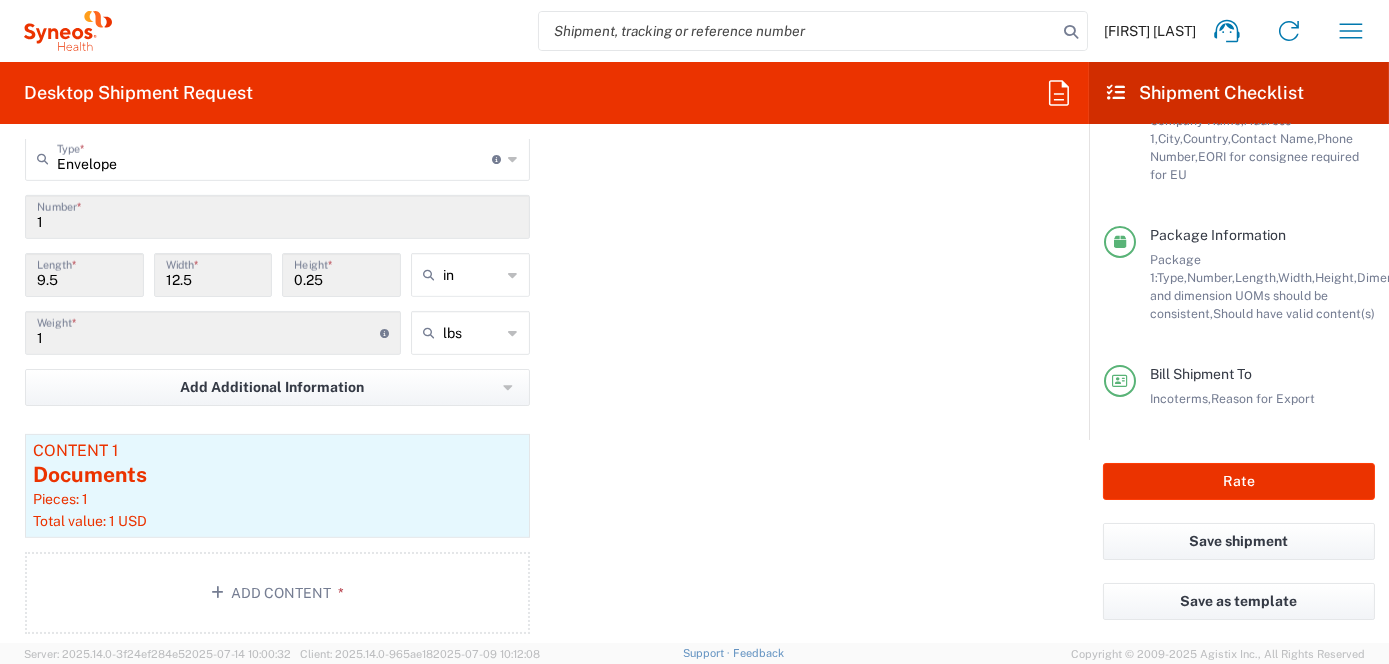 scroll, scrollTop: 1988, scrollLeft: 0, axis: vertical 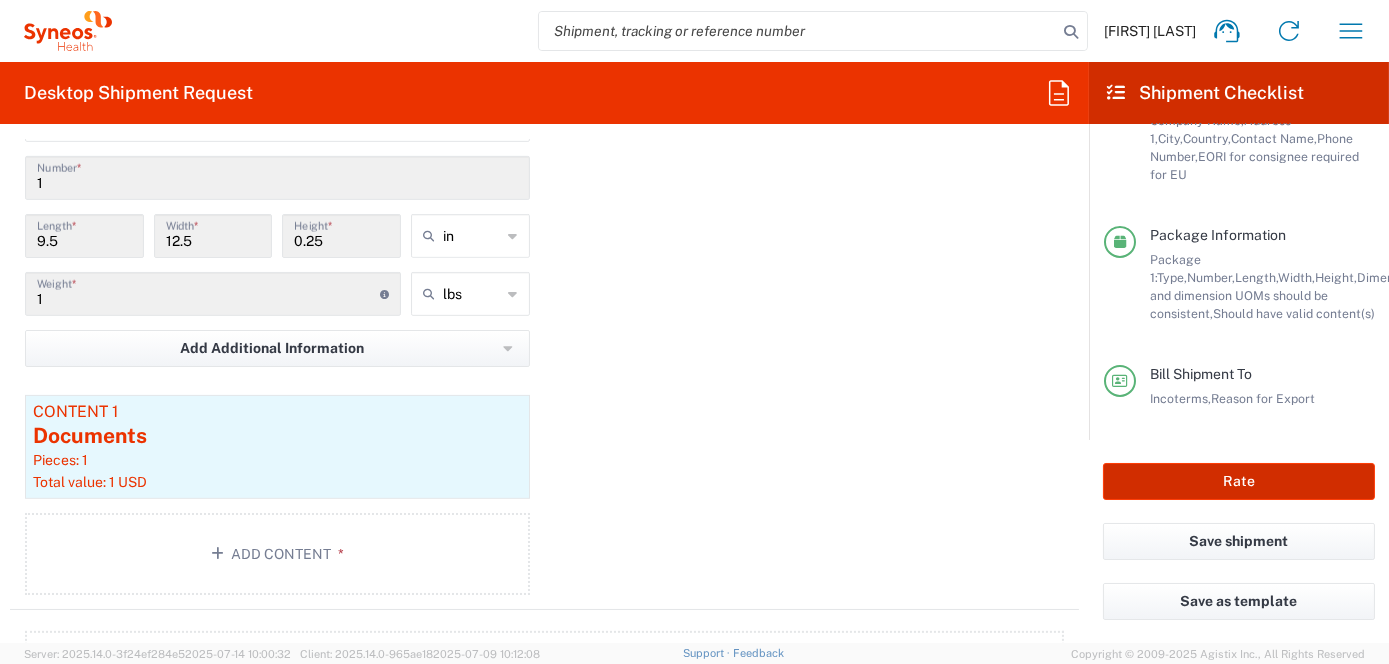 click on "Rate" 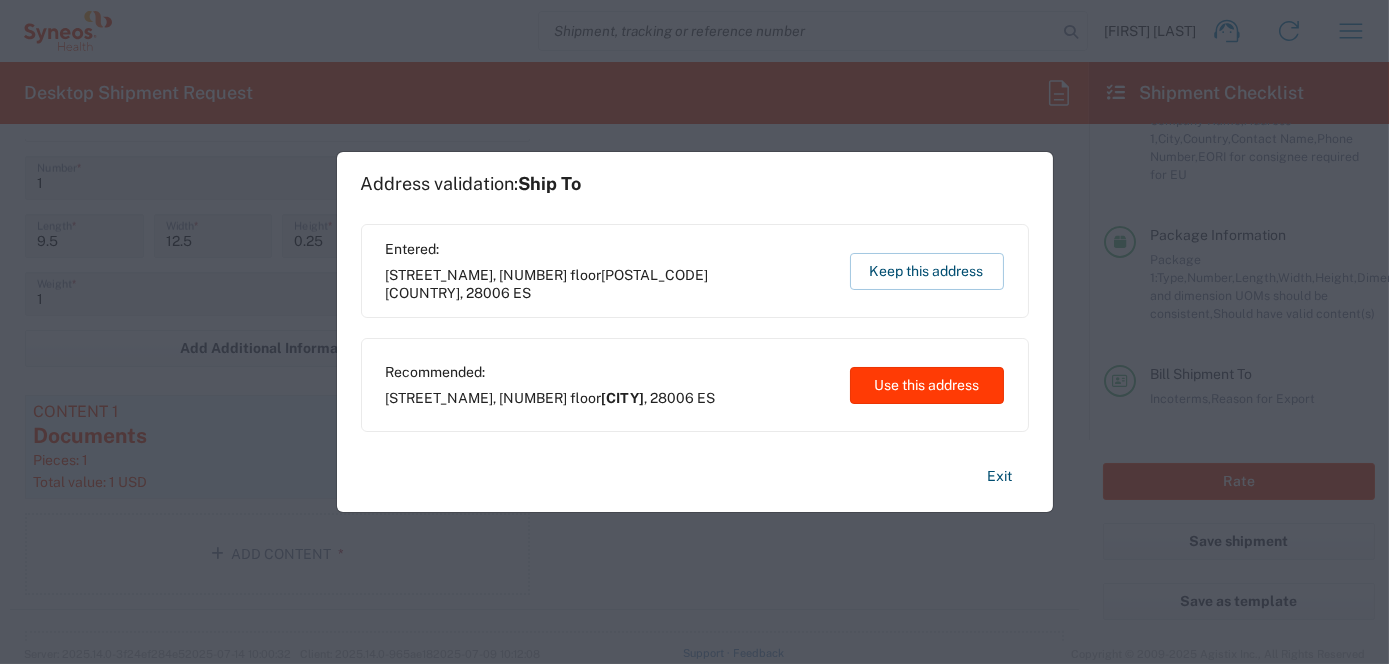 click on "Use this address" 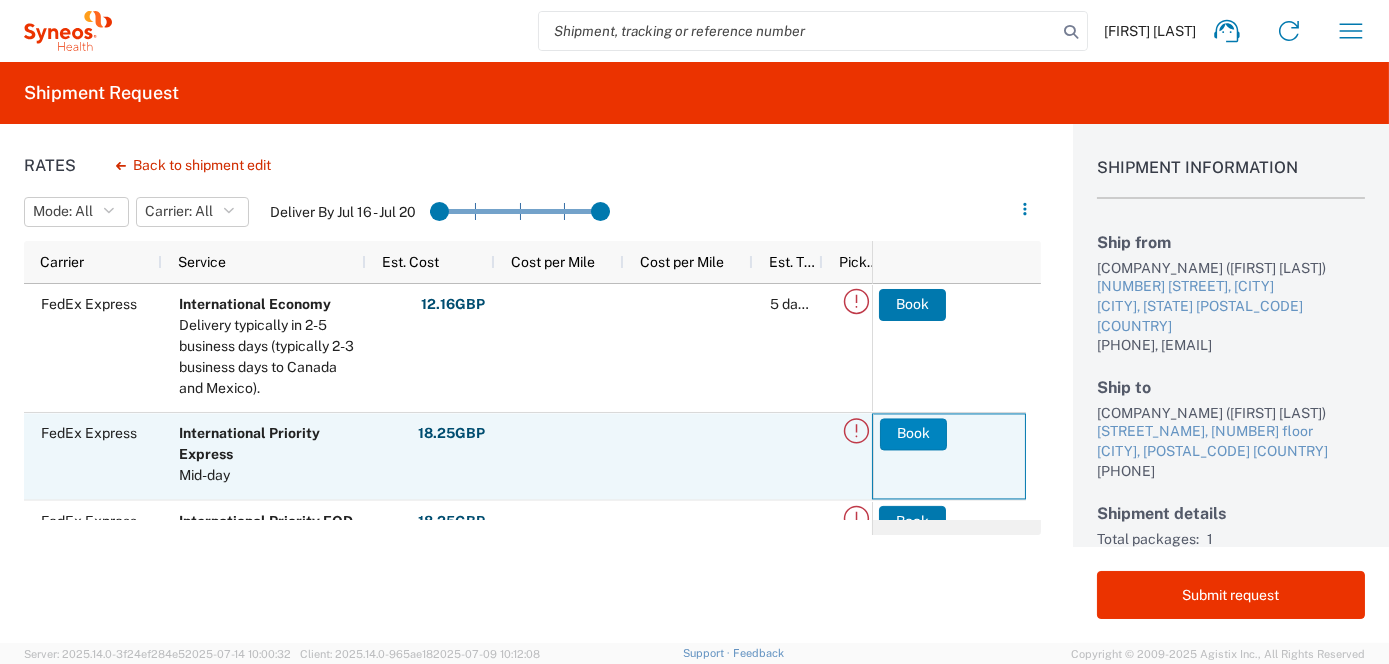 click on "Book" 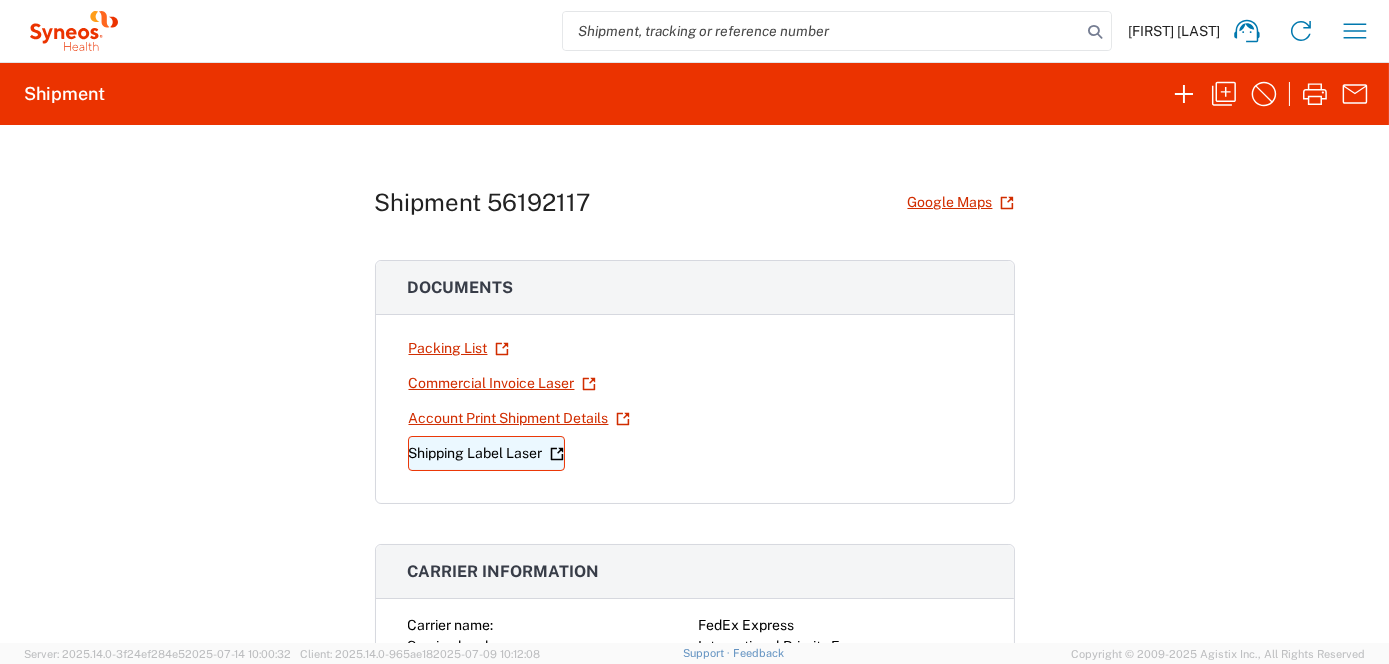 click on "Shipping Label Laser" 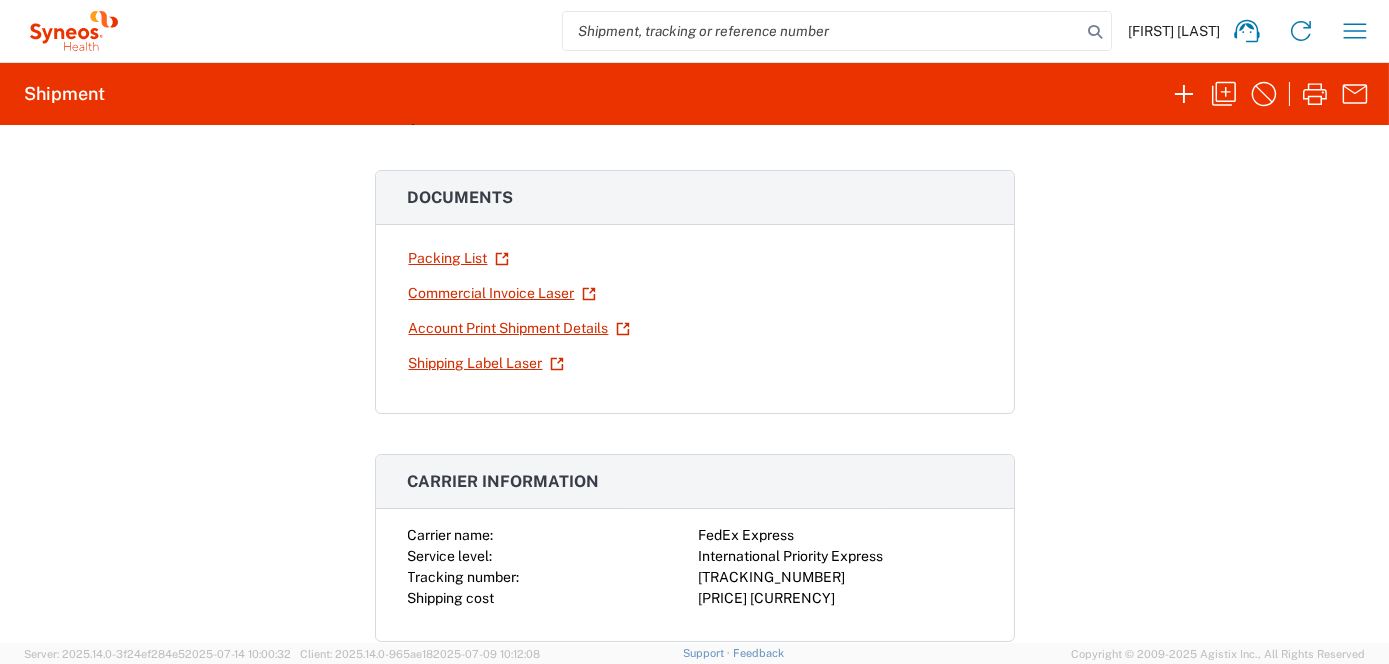 scroll, scrollTop: 200, scrollLeft: 0, axis: vertical 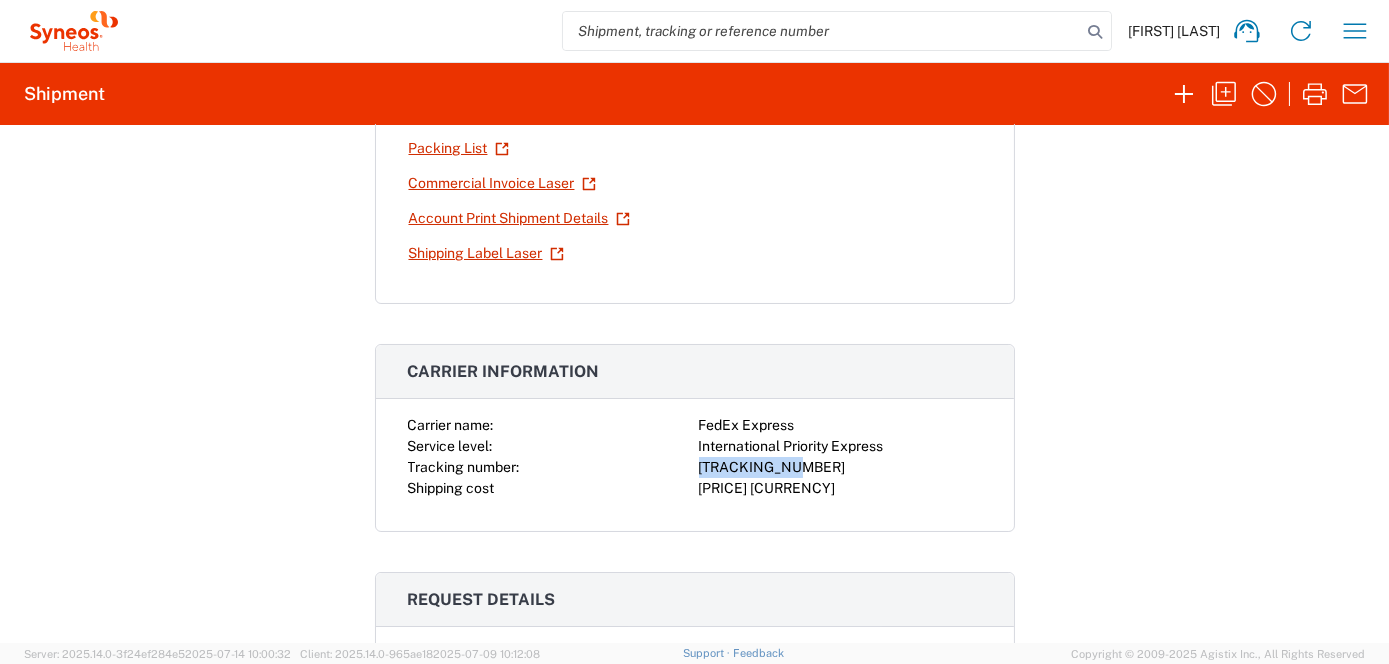 drag, startPoint x: 814, startPoint y: 464, endPoint x: 675, endPoint y: 459, distance: 139.0899 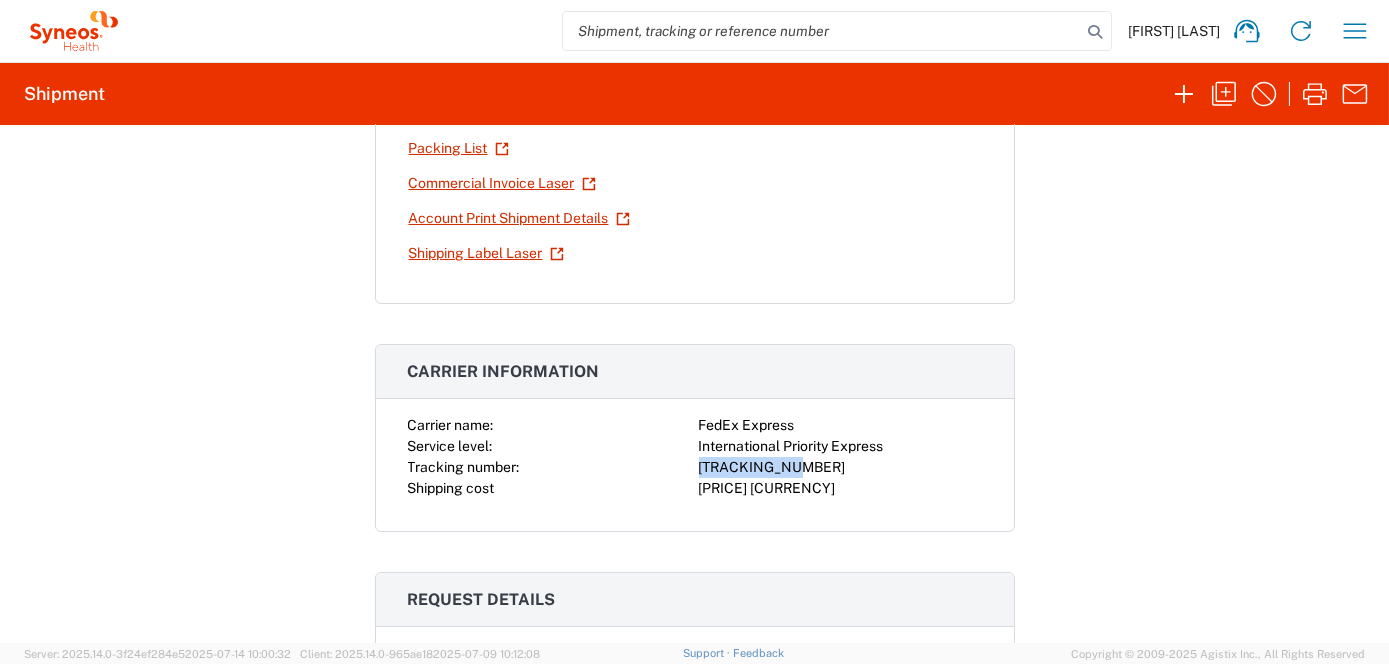 copy on "[TRACKING_NUMBER]" 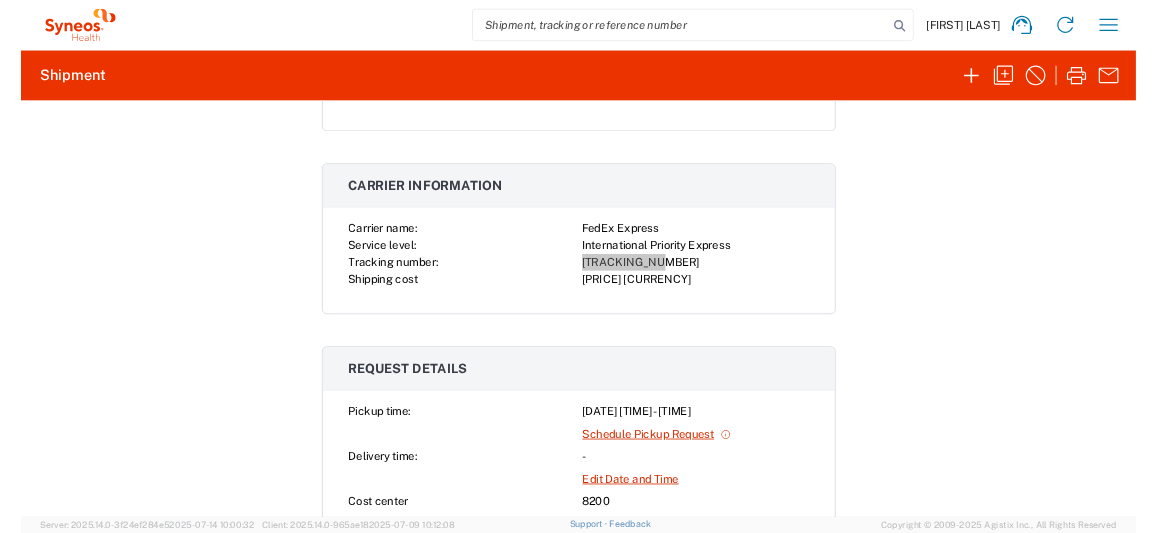scroll, scrollTop: 0, scrollLeft: 0, axis: both 